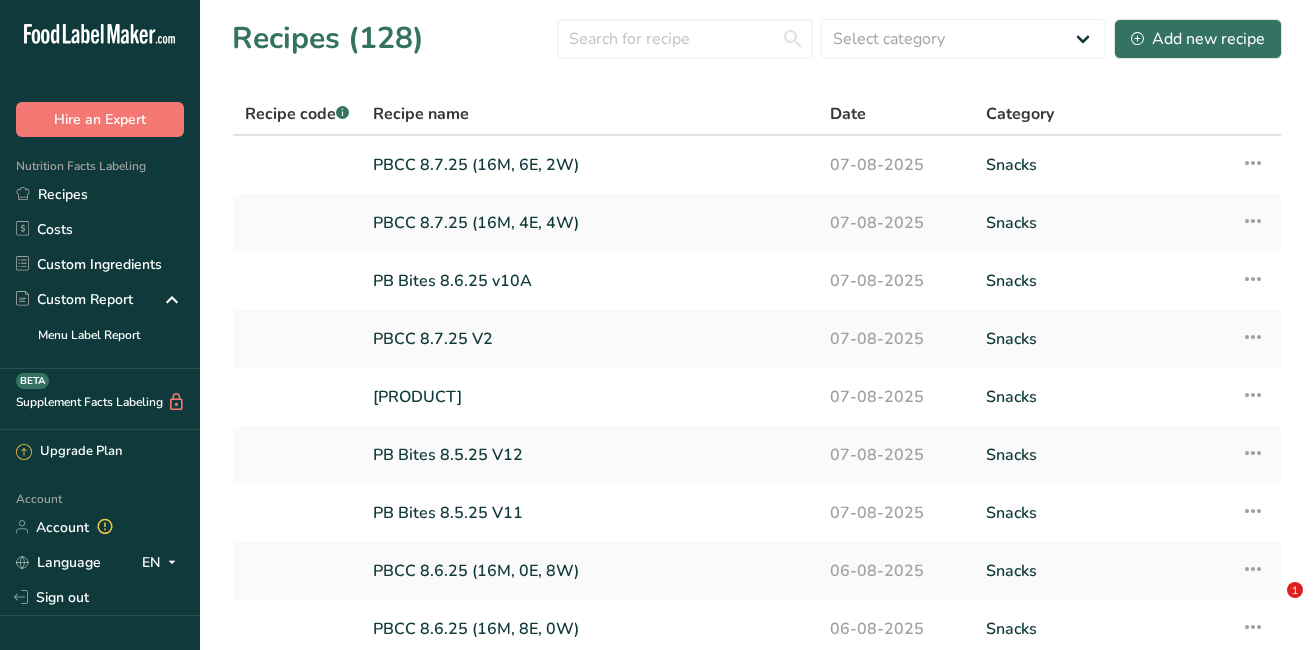 scroll, scrollTop: 0, scrollLeft: 0, axis: both 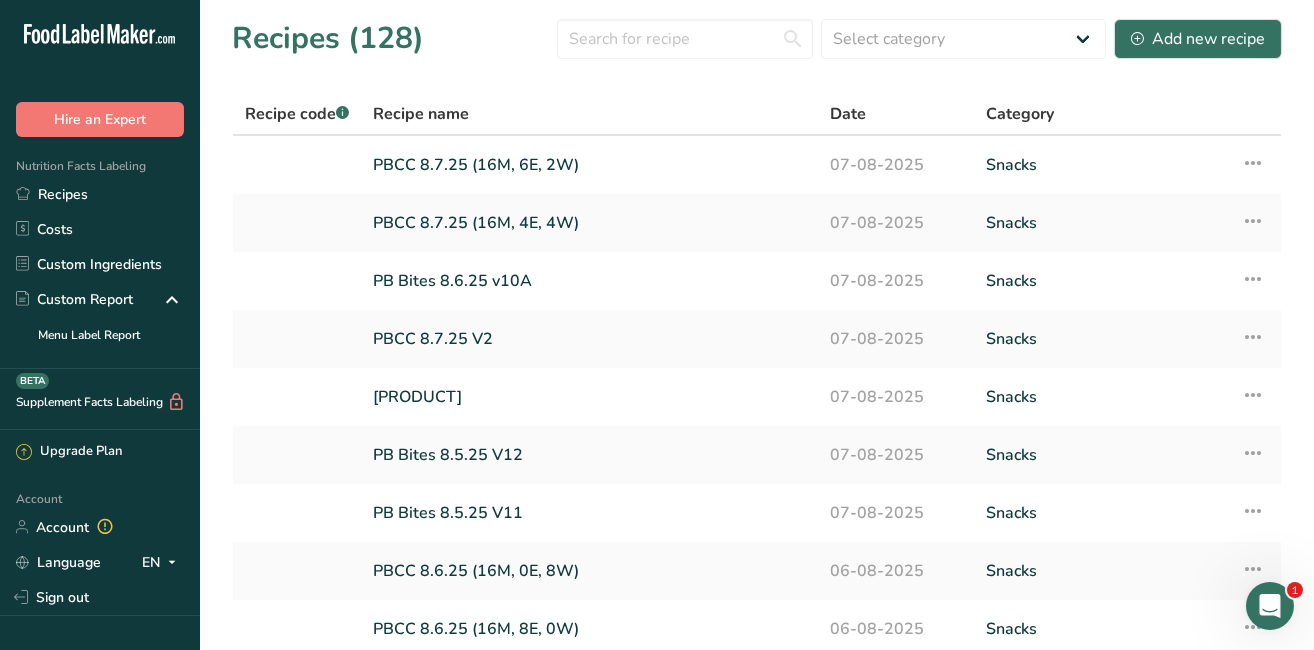 click on "PB Bites 8.6.25 v10A" at bounding box center (589, 281) 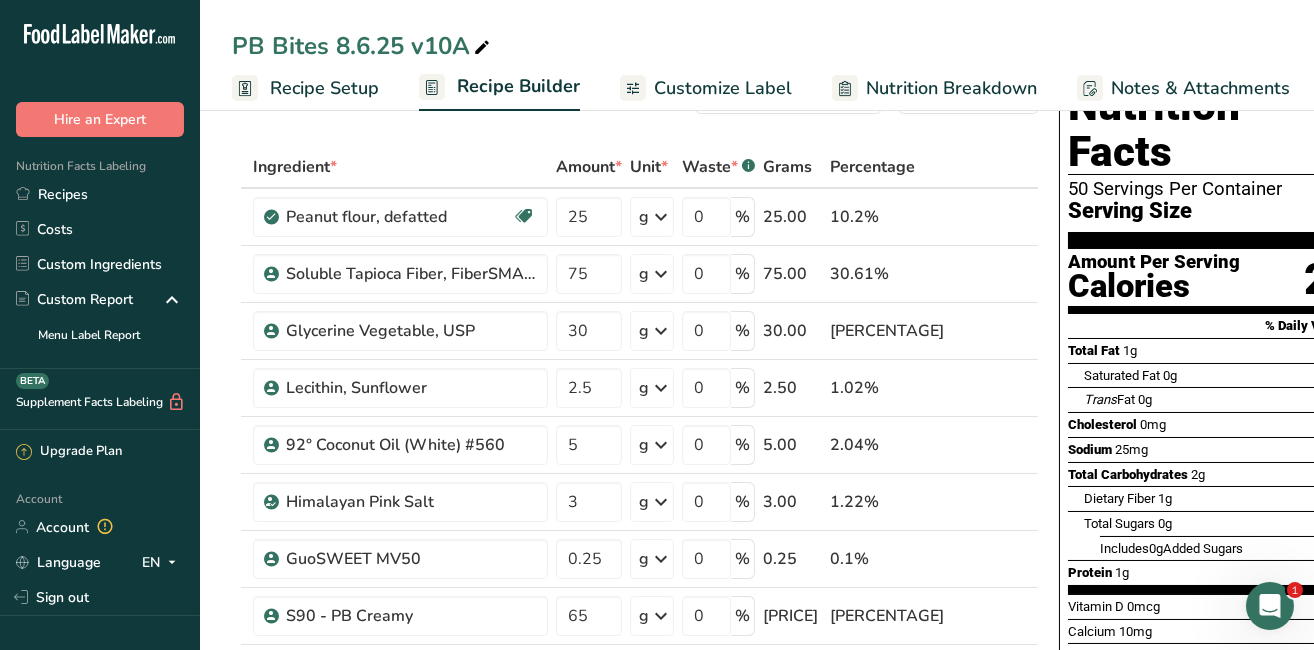 scroll, scrollTop: 88, scrollLeft: 0, axis: vertical 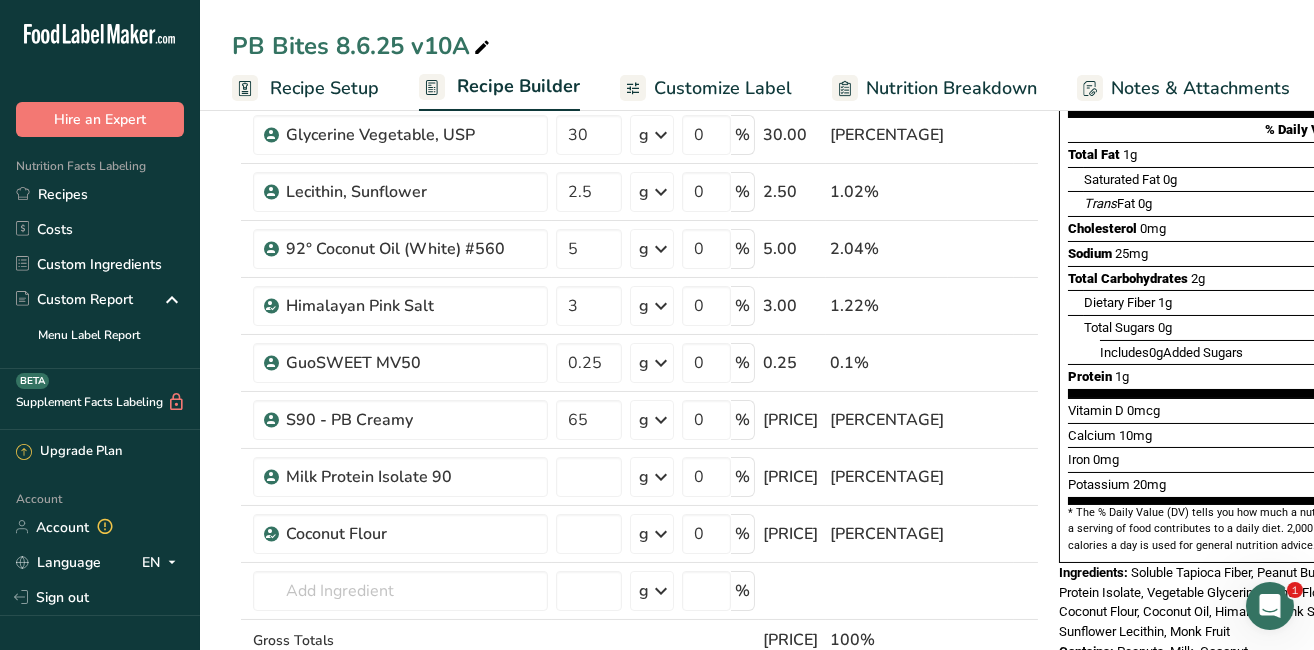 click on "Recipes" at bounding box center (100, 194) 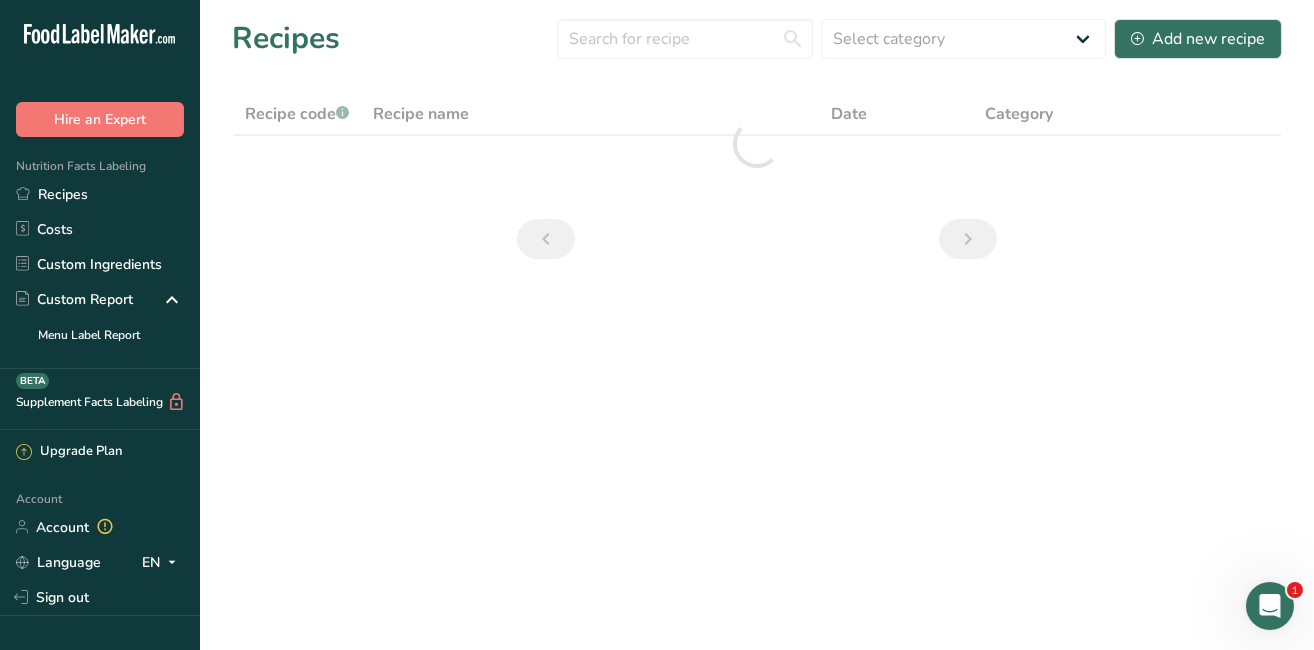 scroll, scrollTop: 0, scrollLeft: 0, axis: both 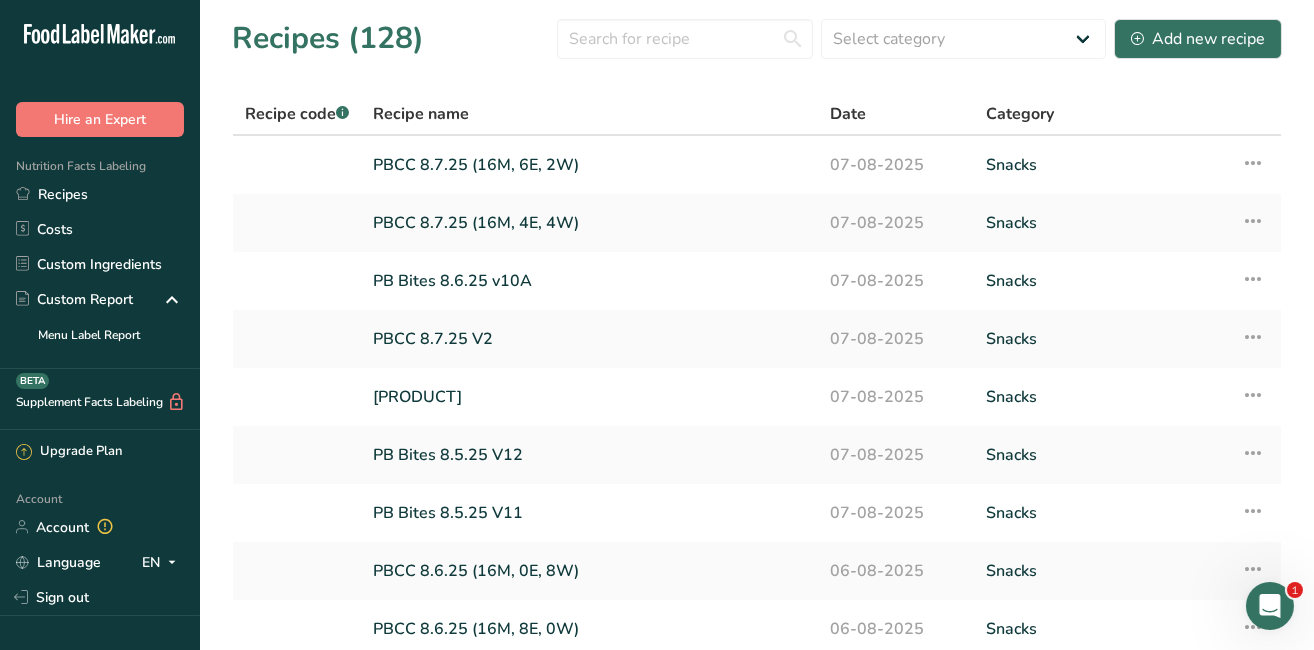 click on "PB Bites 8.5.25 V11" at bounding box center (589, 513) 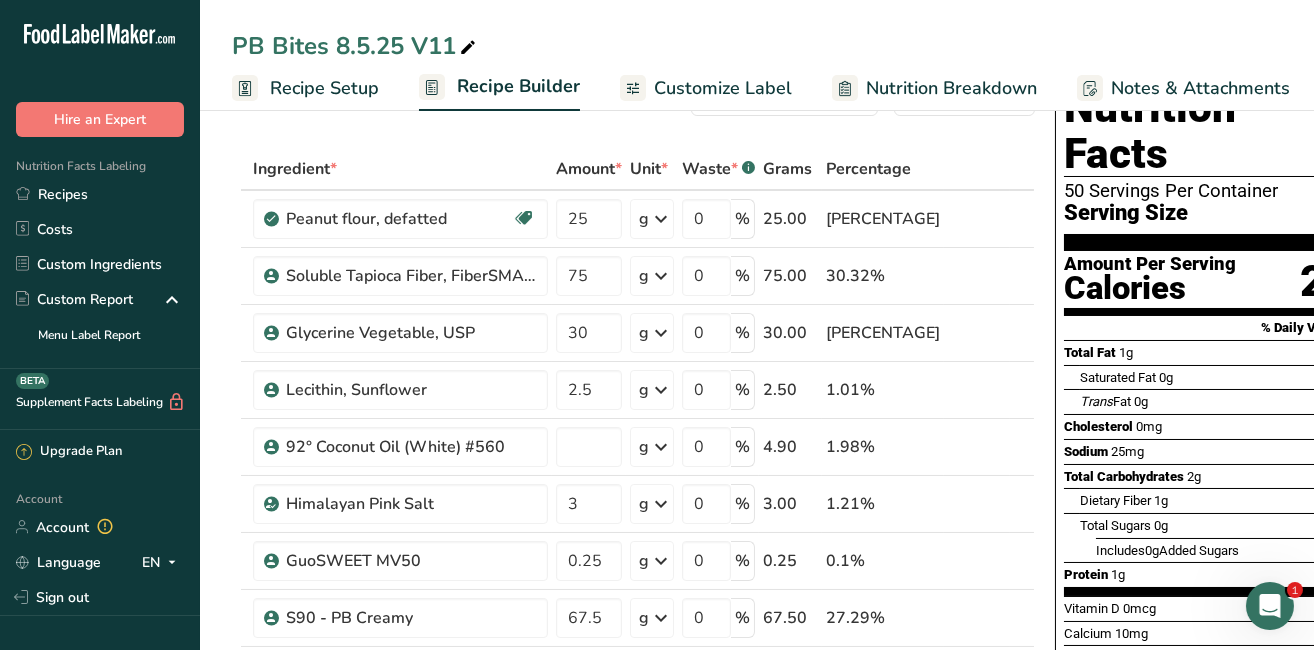 scroll, scrollTop: 88, scrollLeft: 0, axis: vertical 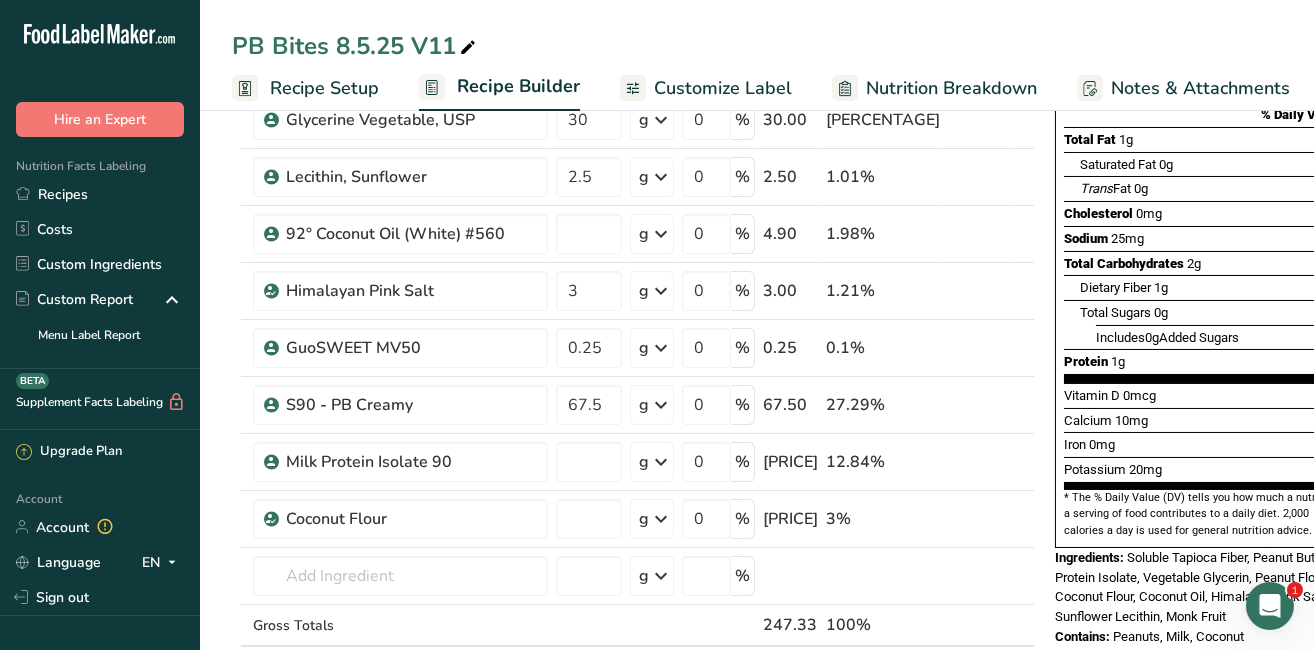 click on "Recipes" at bounding box center [100, 194] 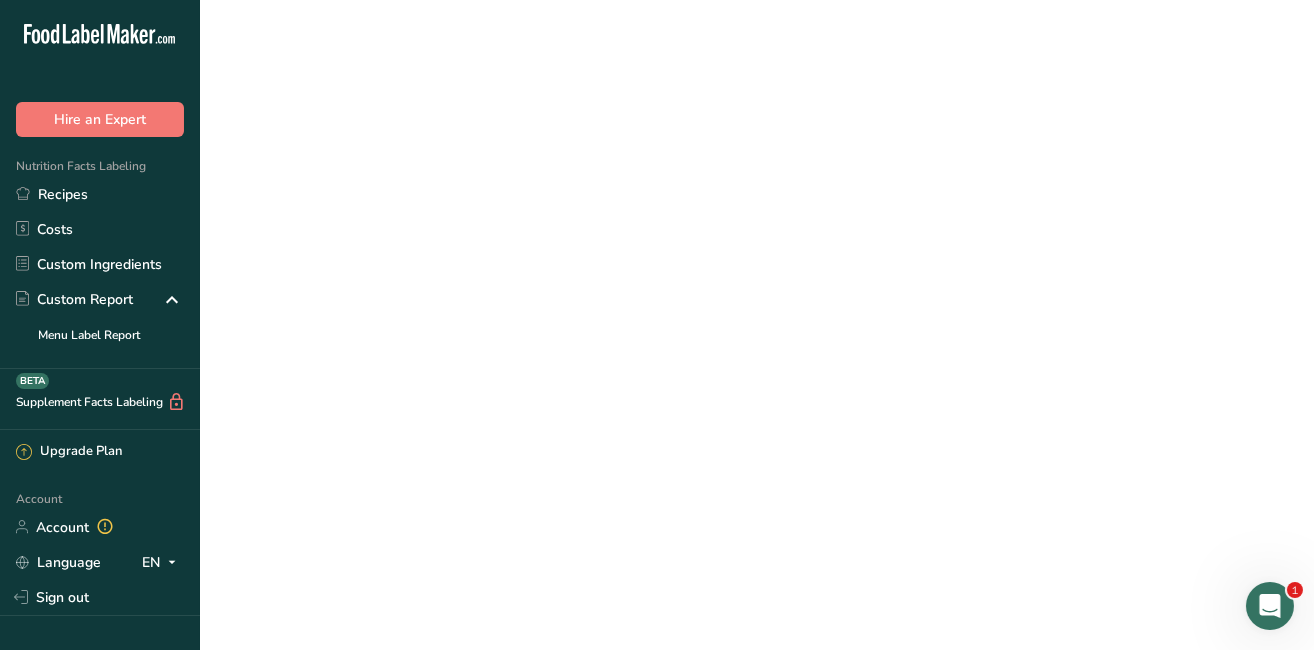scroll, scrollTop: 0, scrollLeft: 0, axis: both 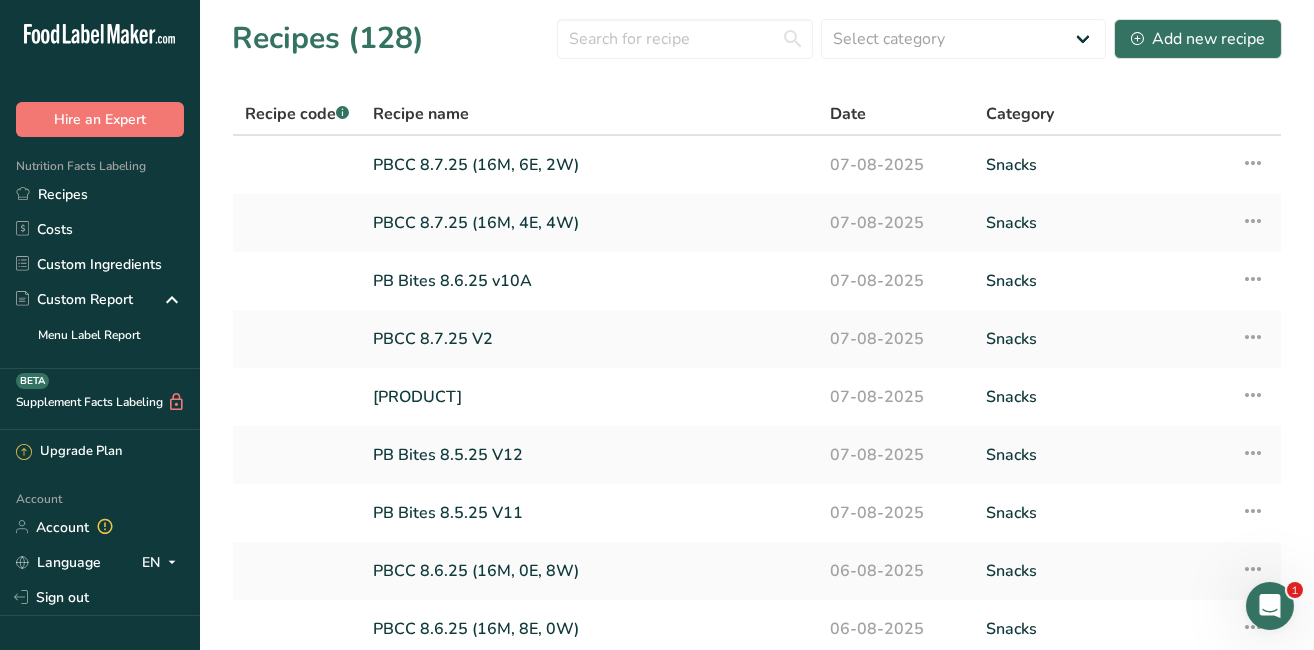 click on "PB Bites 8.5.25 V12" at bounding box center [589, 455] 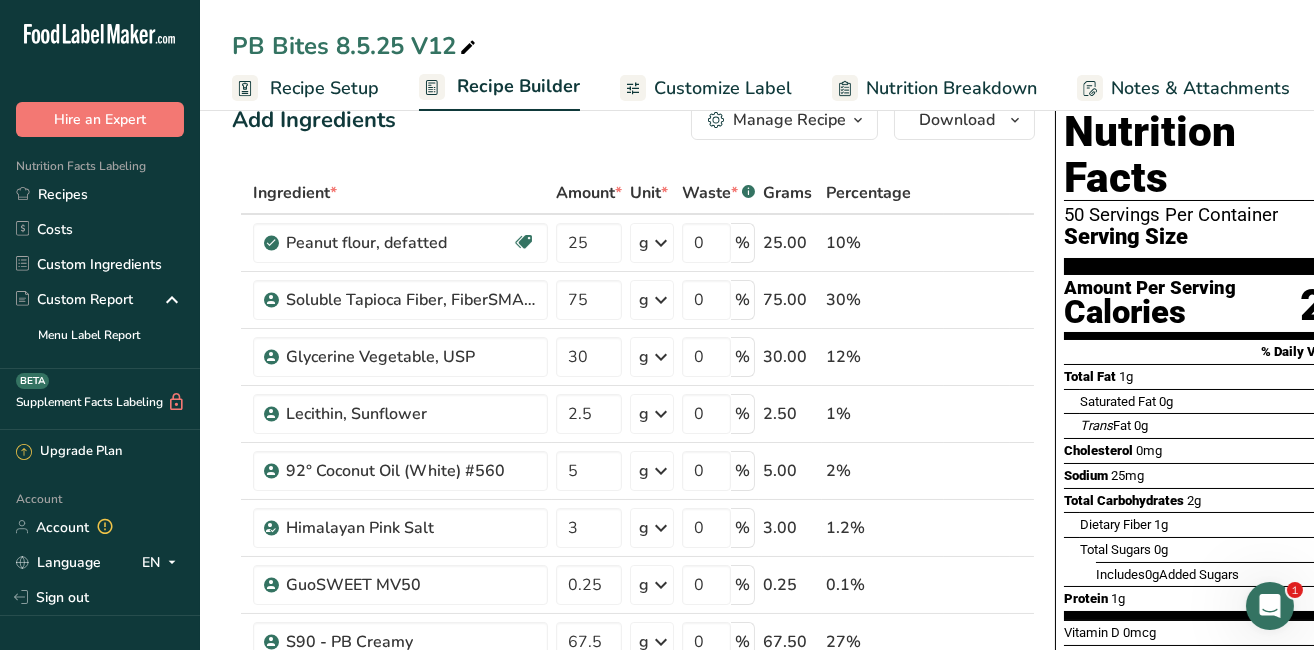 scroll, scrollTop: 88, scrollLeft: 0, axis: vertical 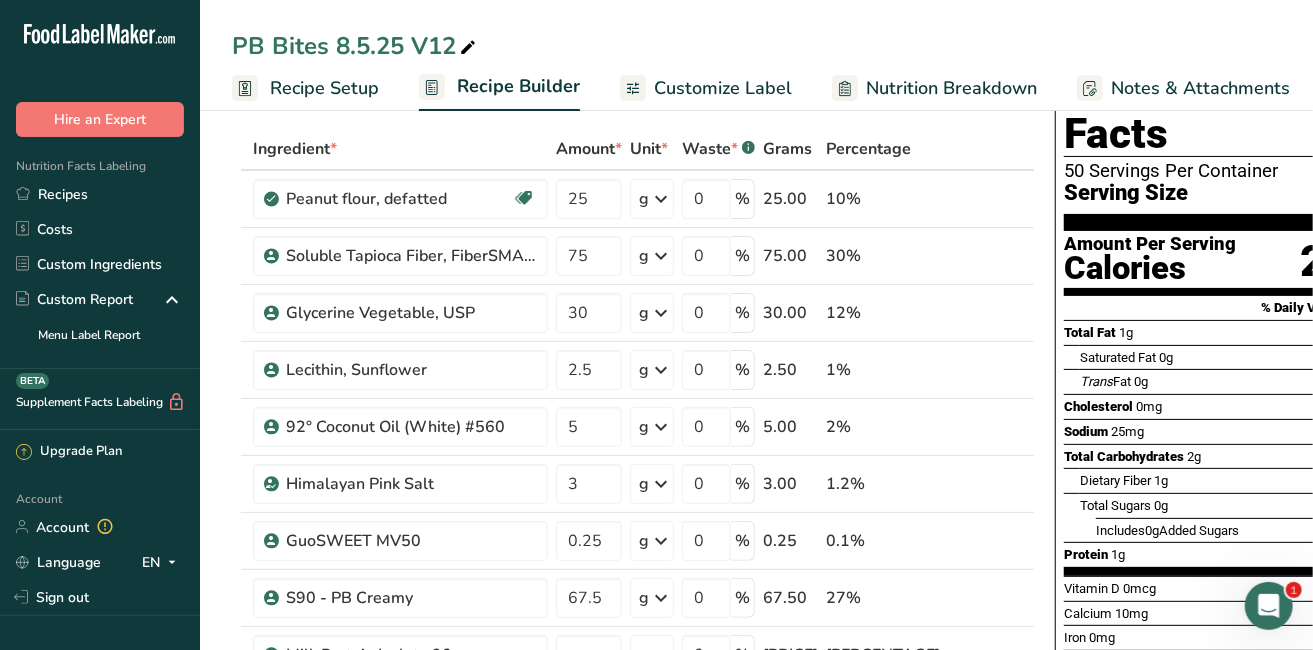 click on "Recipes" at bounding box center [100, 194] 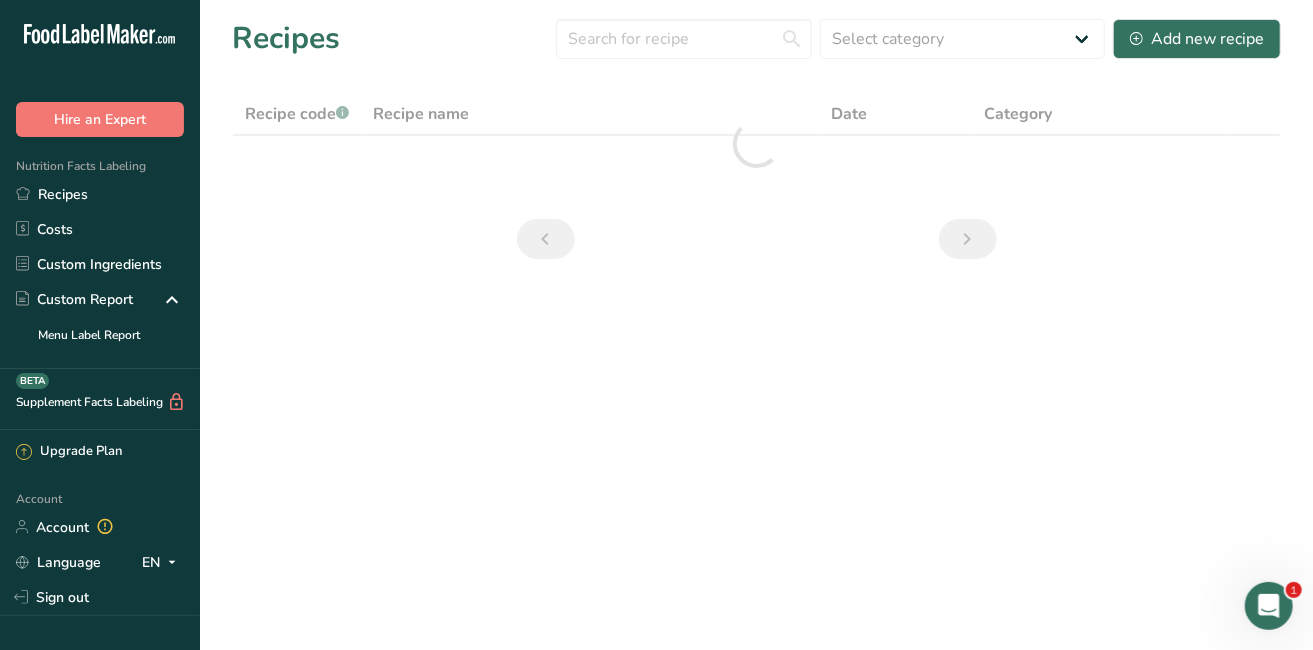 scroll, scrollTop: 0, scrollLeft: 0, axis: both 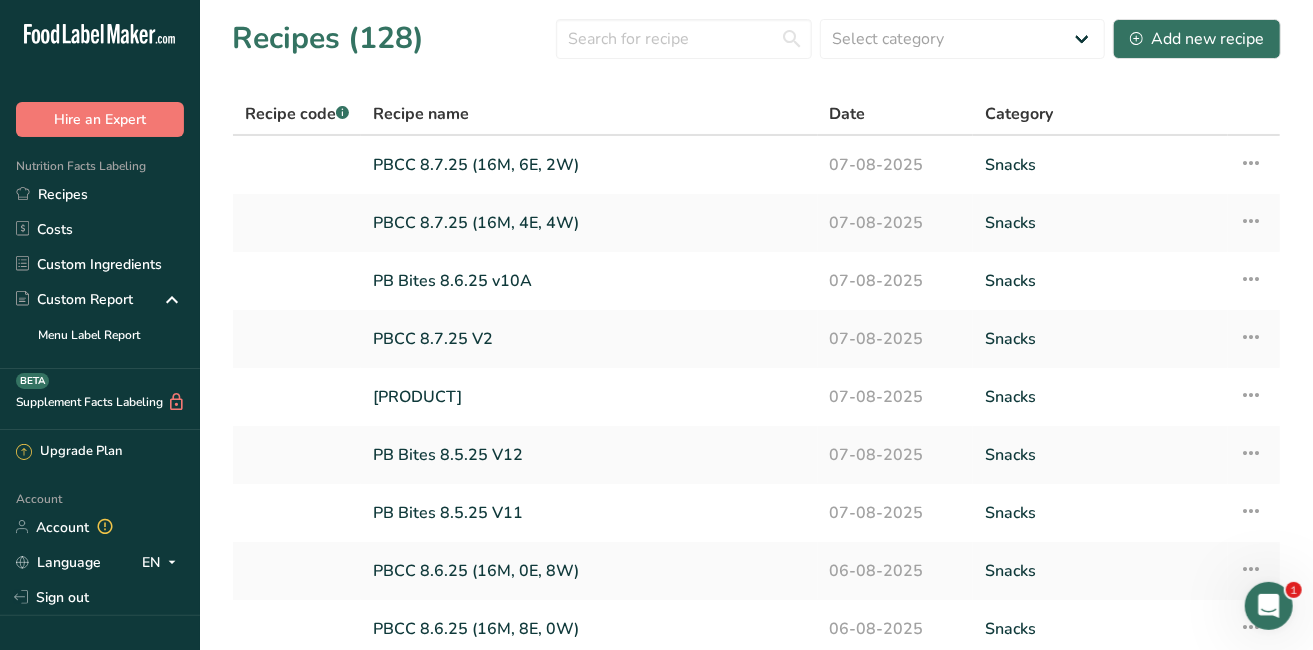 click on "PBCC 8.7.25 V2" at bounding box center (589, 339) 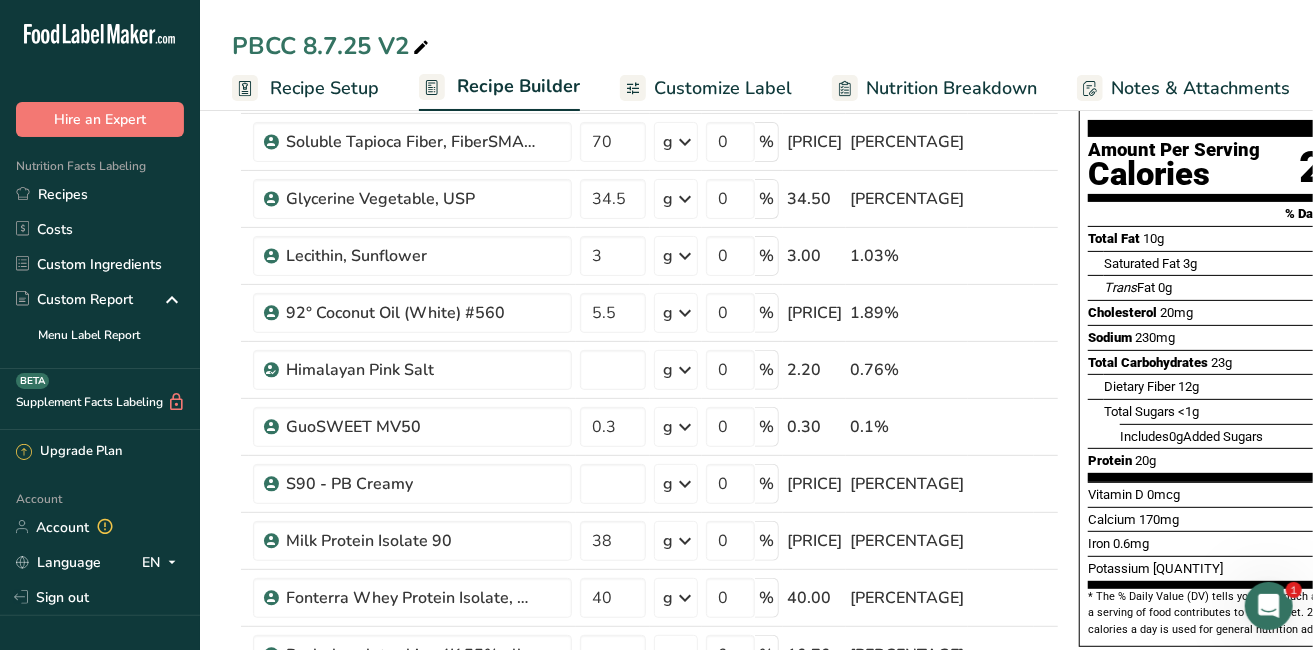 scroll, scrollTop: 222, scrollLeft: 0, axis: vertical 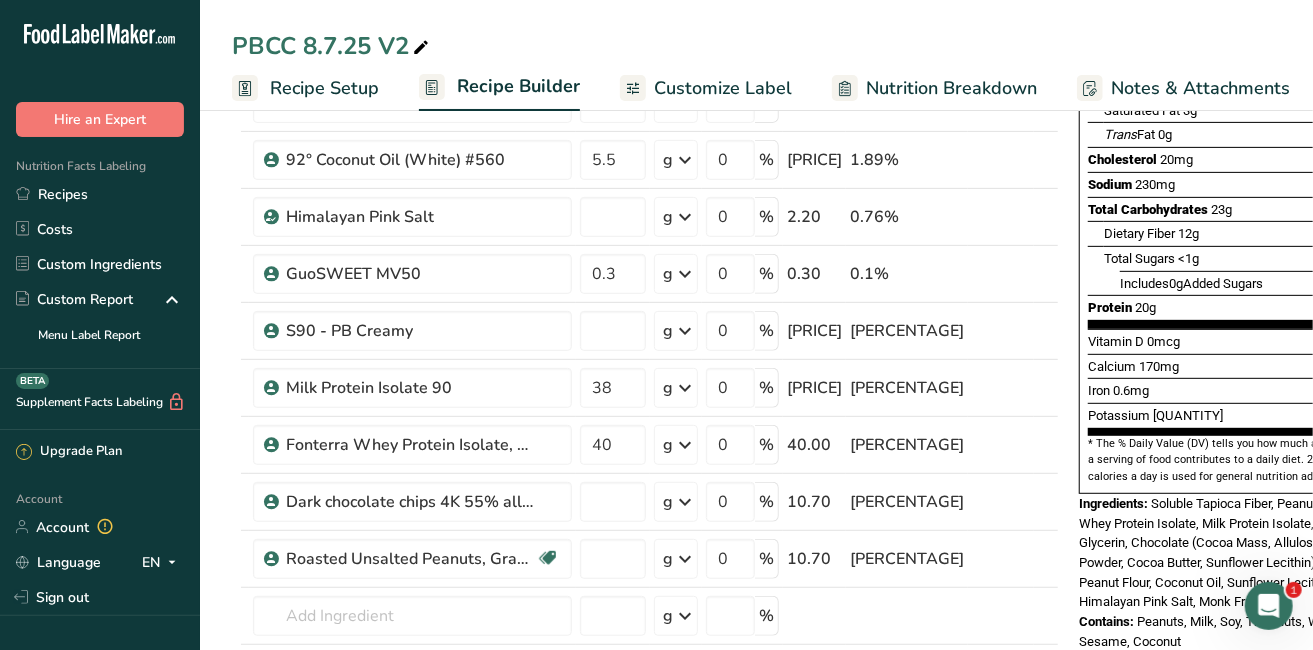 click on "[PRODUCT]" at bounding box center (756, 55) 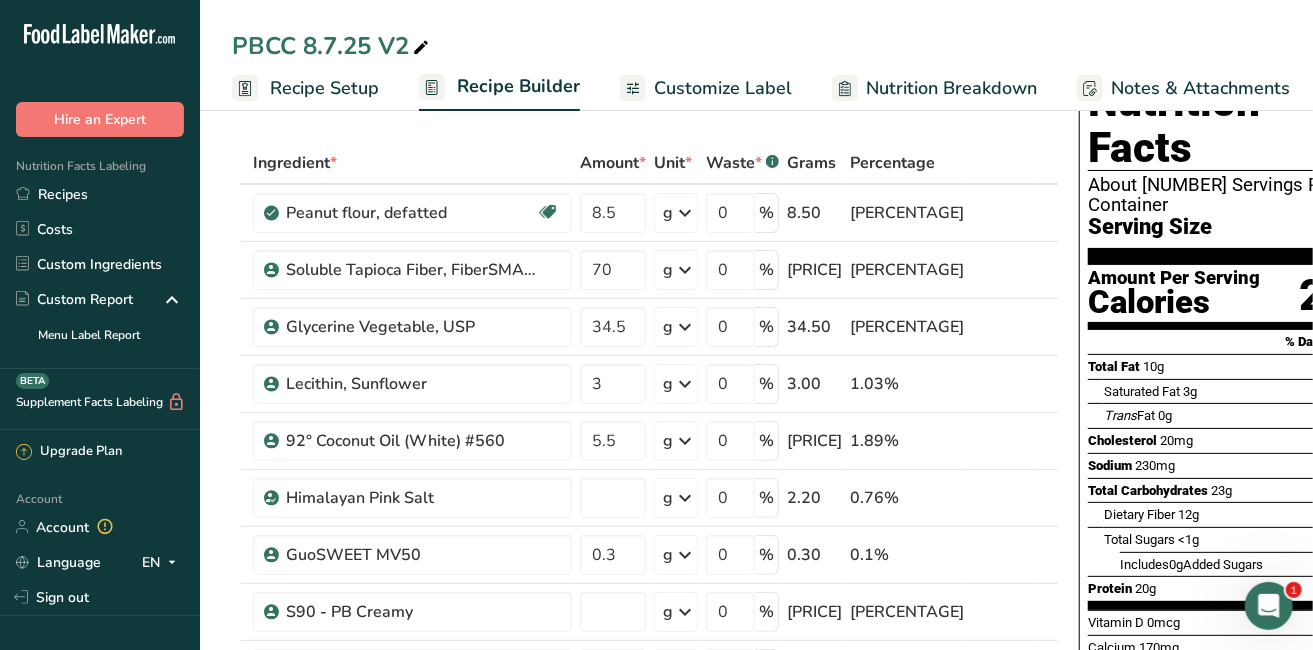 scroll, scrollTop: 119, scrollLeft: 0, axis: vertical 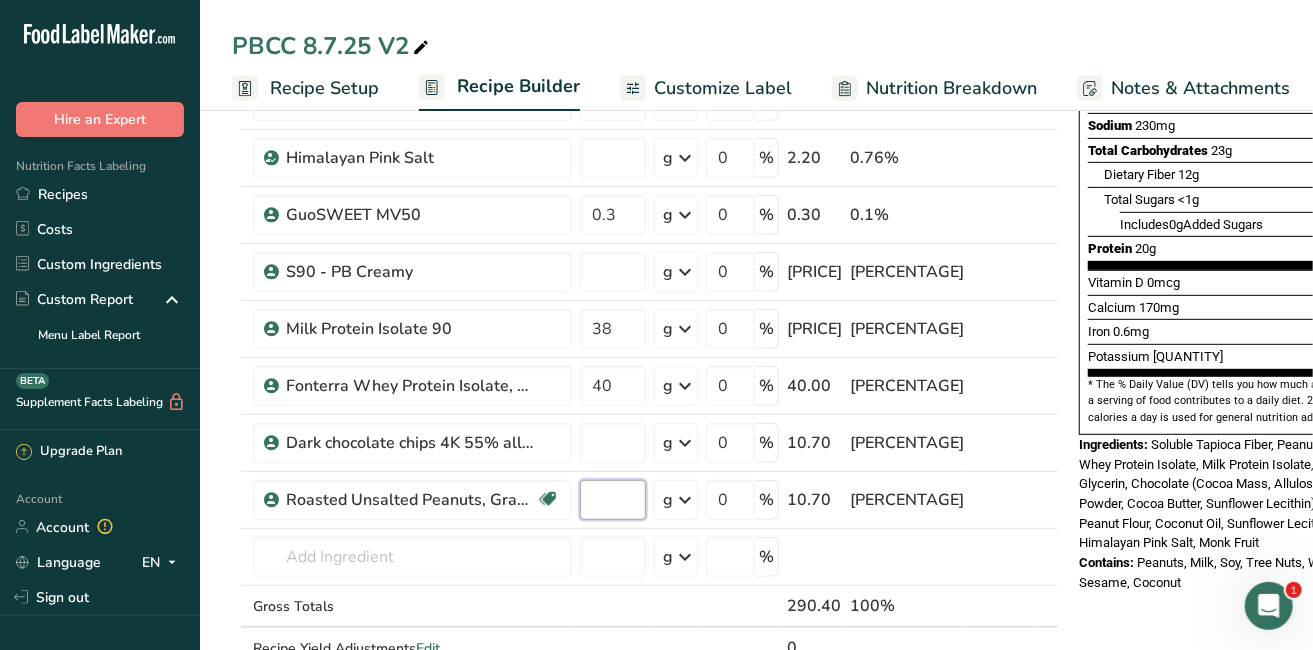 click on "[NUMBER]" at bounding box center (613, 500) 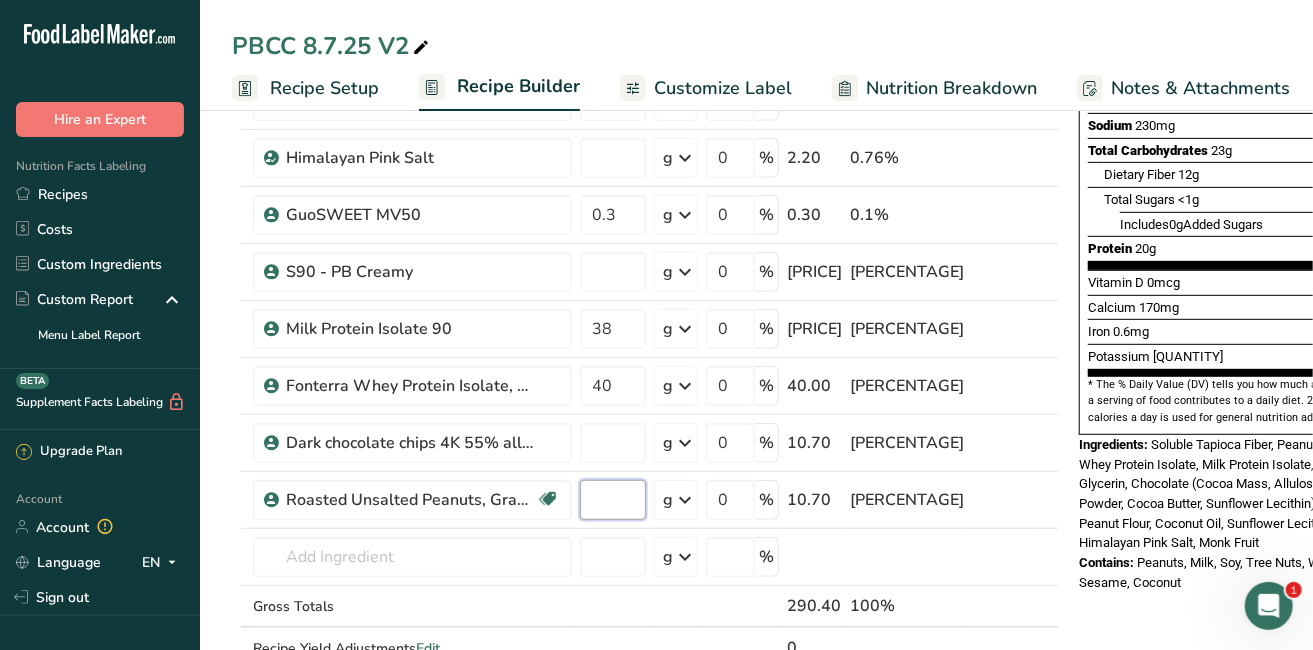 type on "[PRICE]" 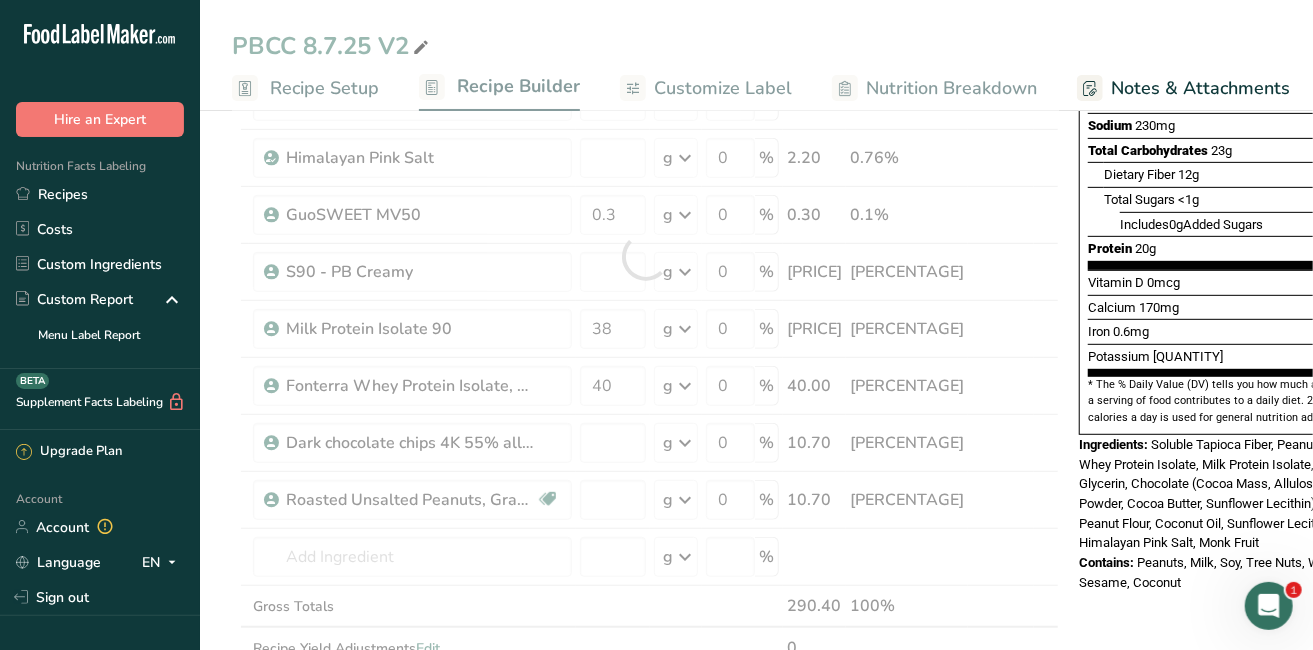 click on "Custom Ingredients" at bounding box center [100, 264] 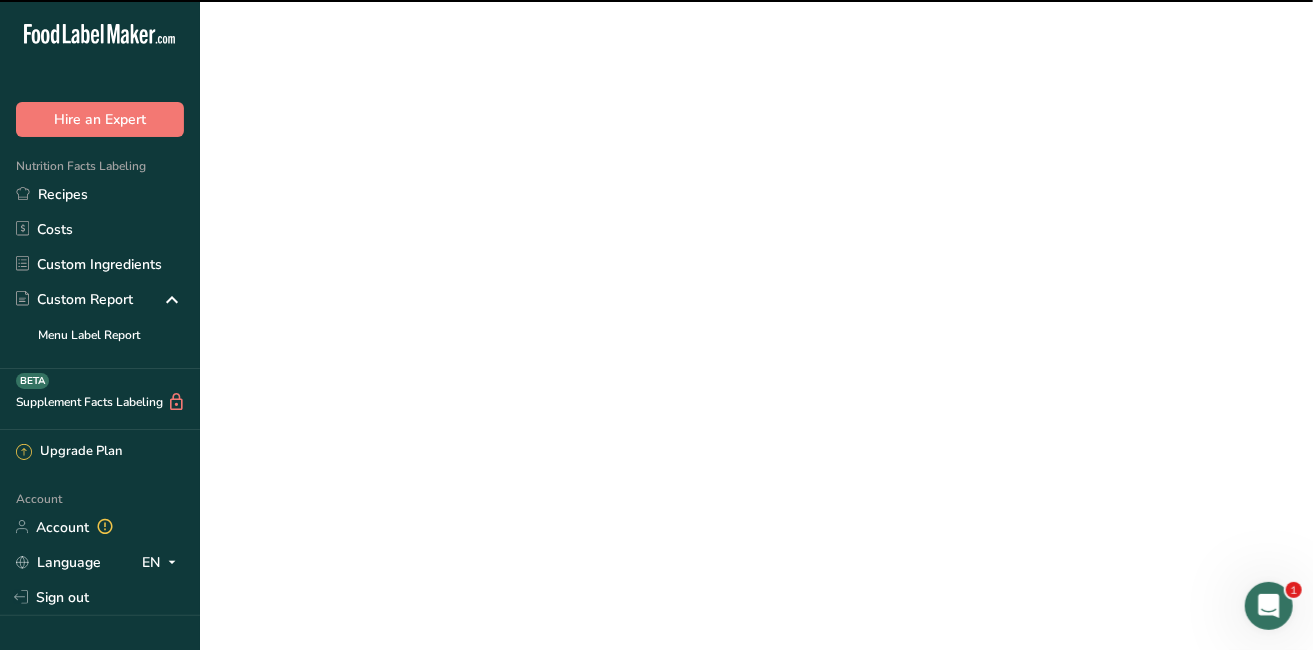 scroll, scrollTop: 0, scrollLeft: 0, axis: both 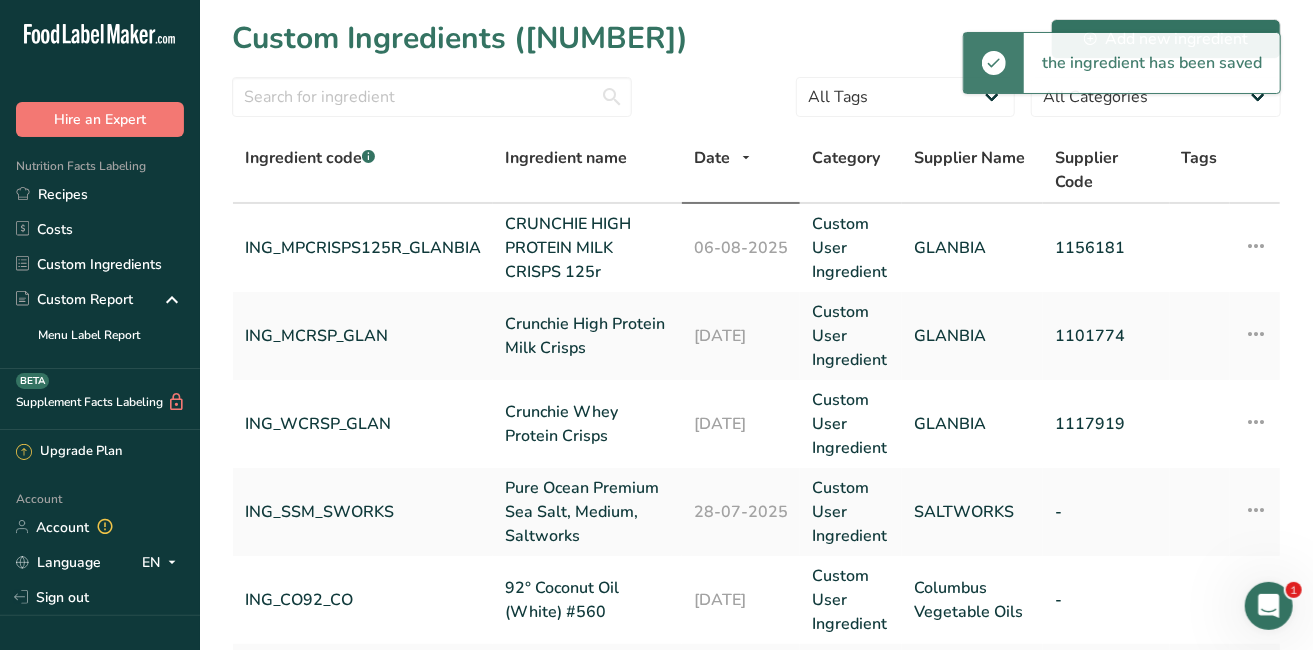 click on "CRUNCHIE HIGH PROTEIN MILK CRISPS 125r" at bounding box center [587, 248] 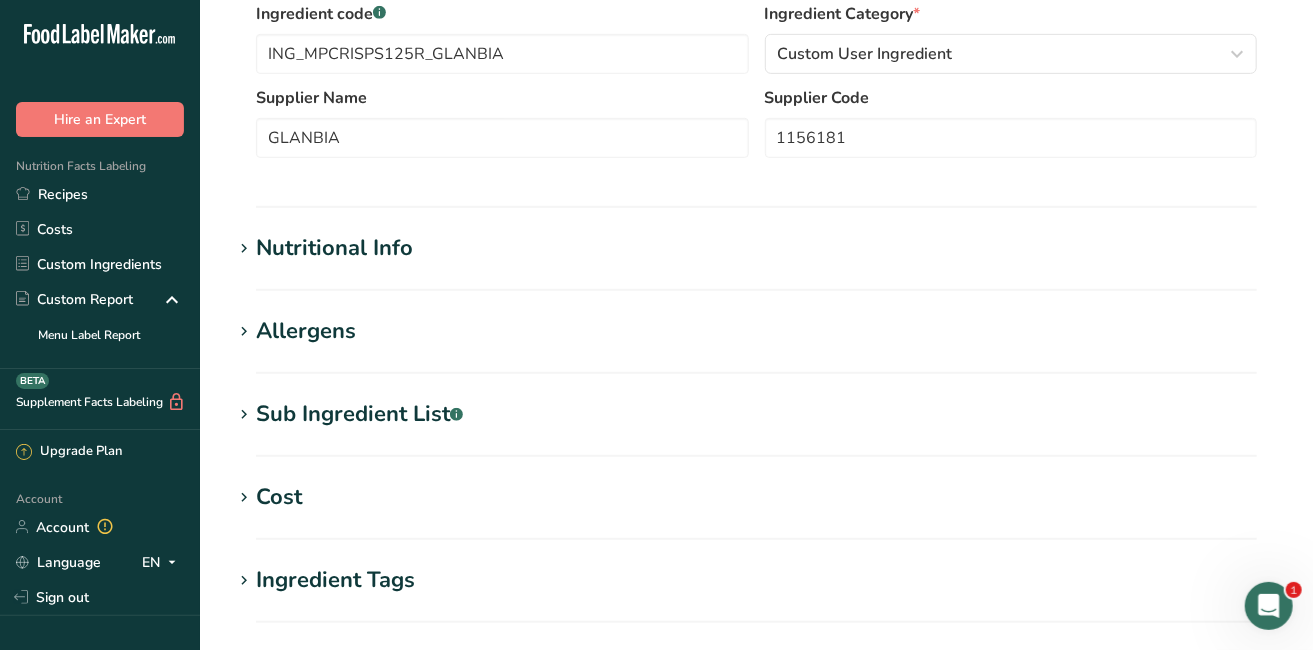 scroll, scrollTop: 503, scrollLeft: 0, axis: vertical 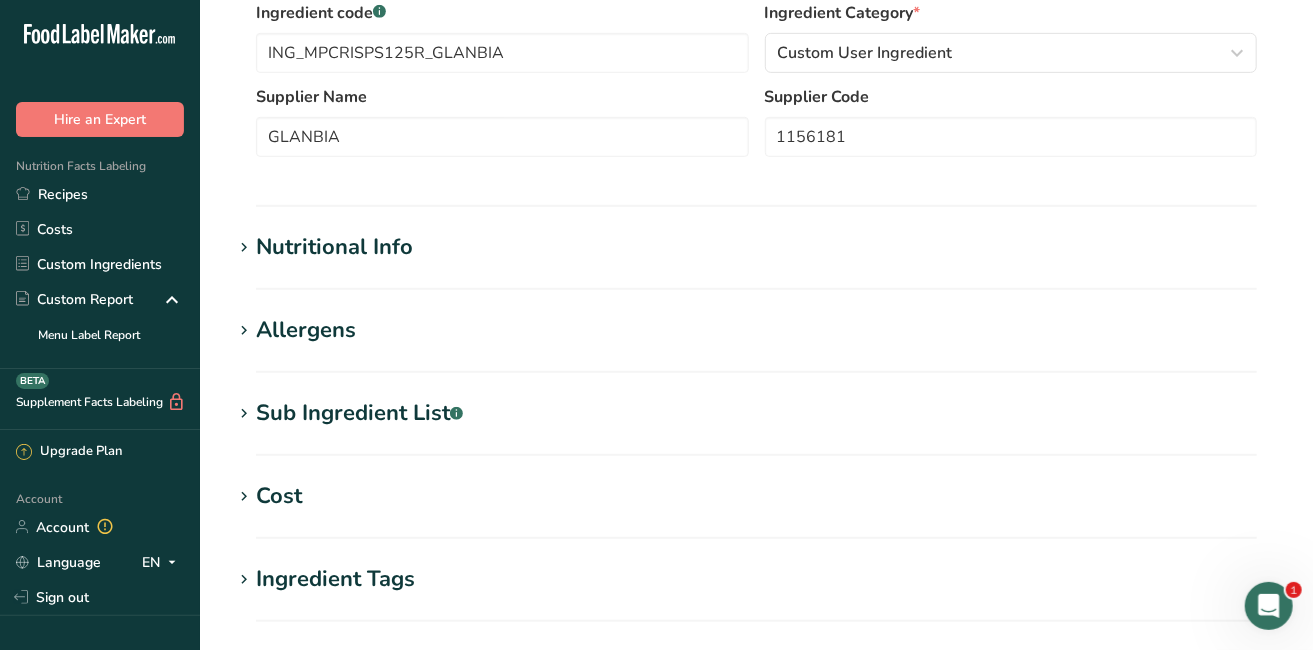click on "Cost" at bounding box center (756, 496) 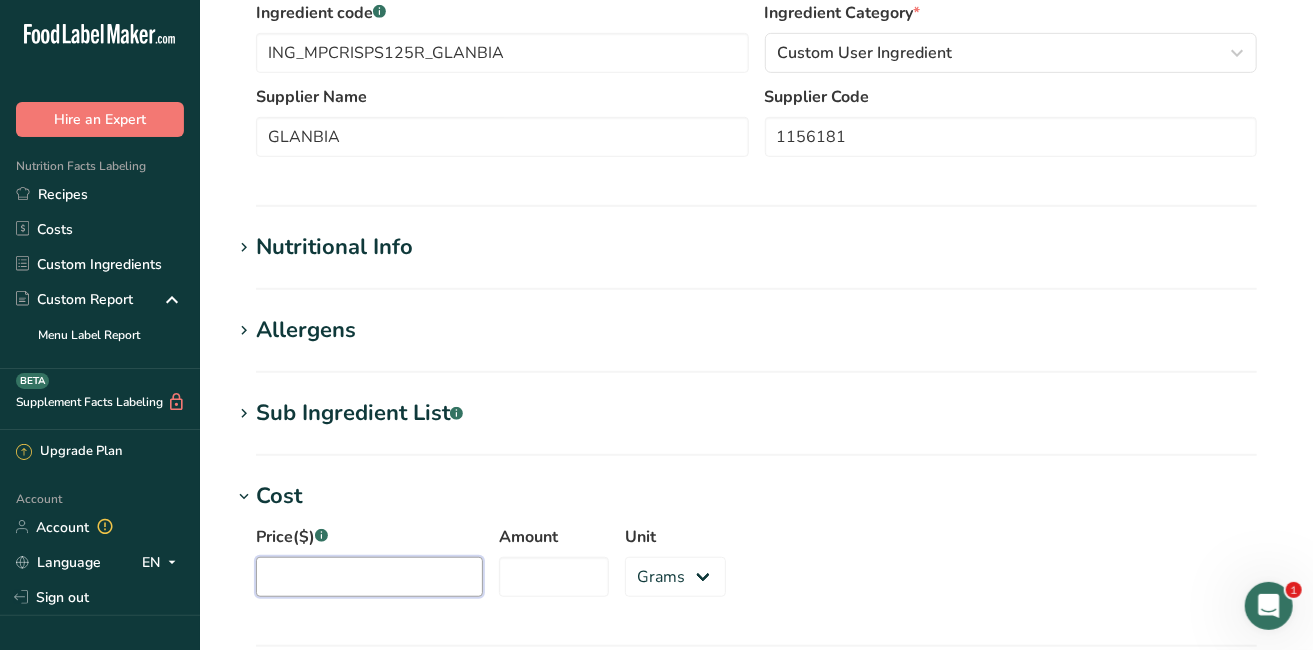 click on "Price($)
.a-a{fill:#347362;}.b-a{fill:#fff;}" at bounding box center [369, 577] 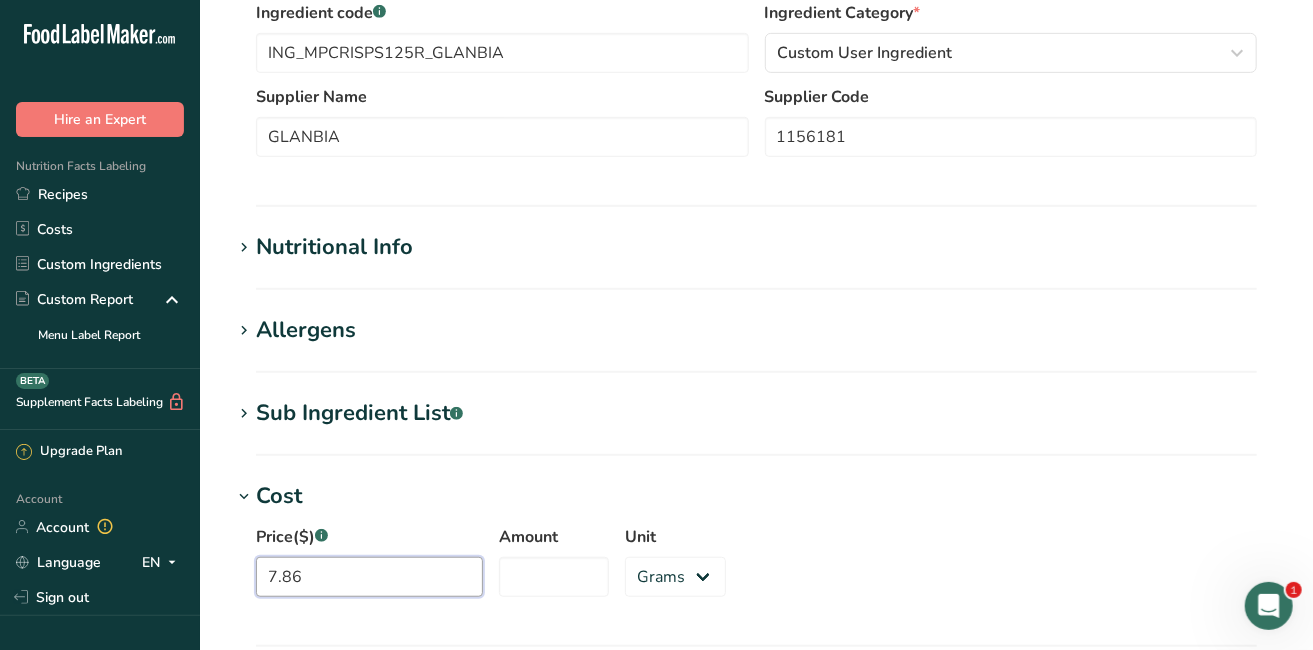 type on "7.86" 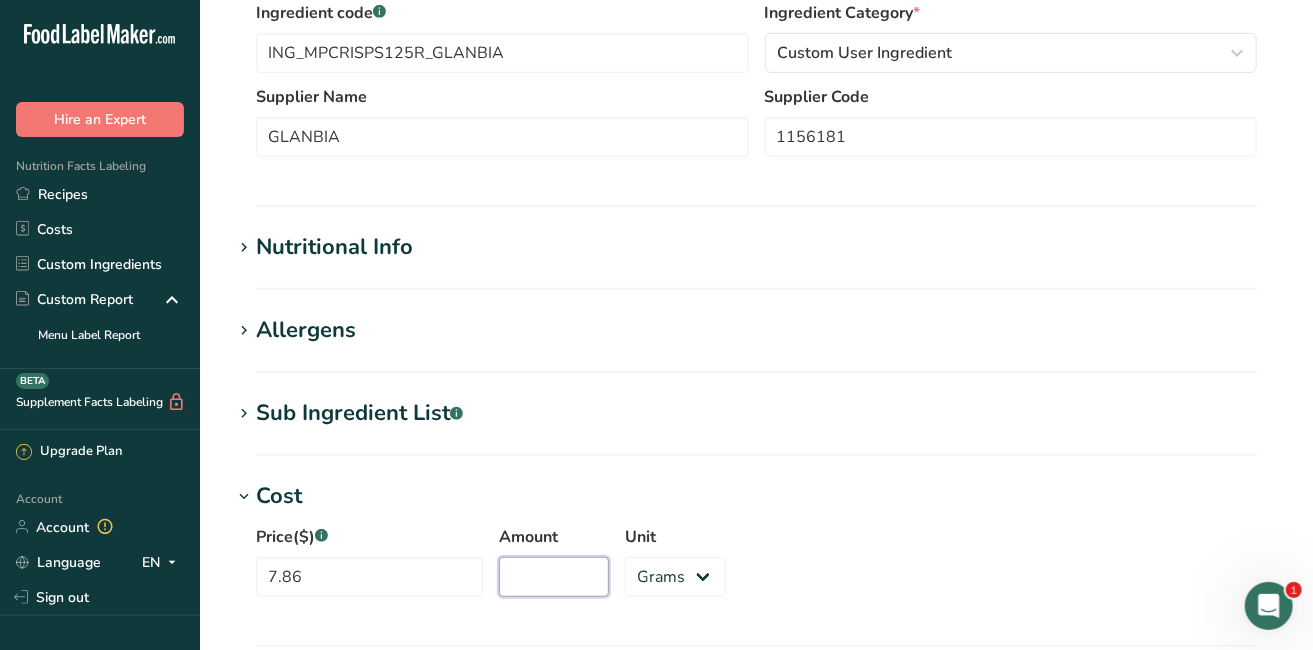 click on "Amount" at bounding box center (554, 577) 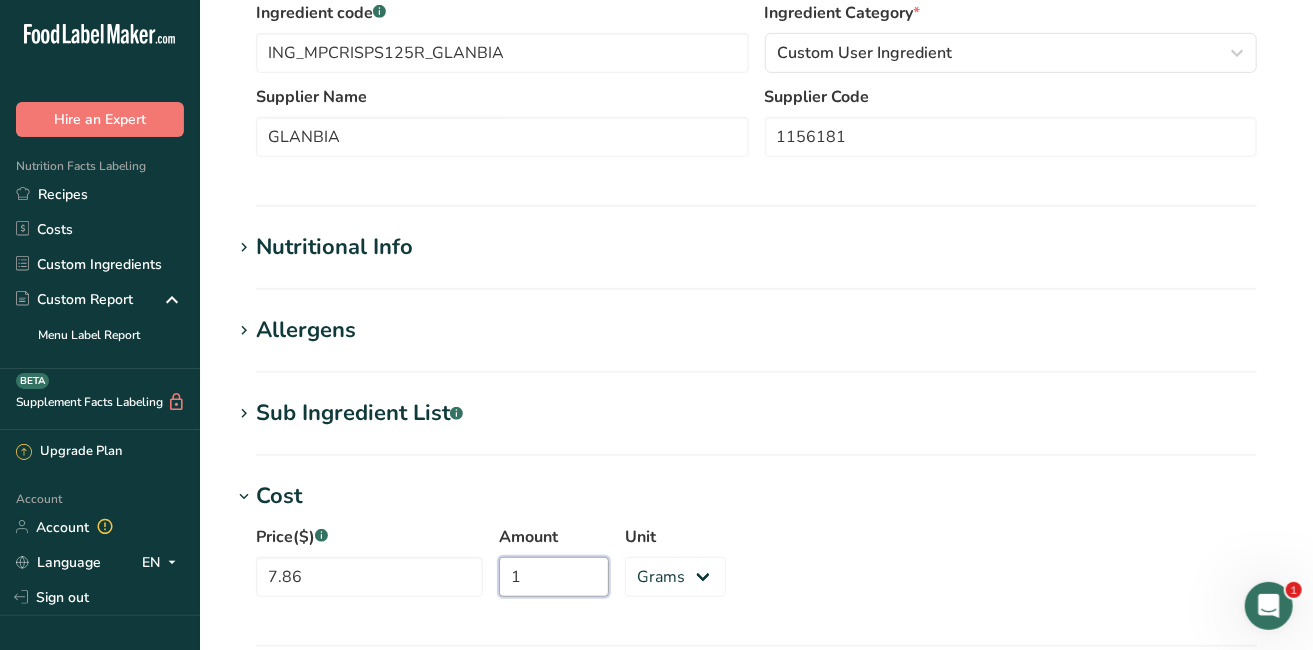 type on "1" 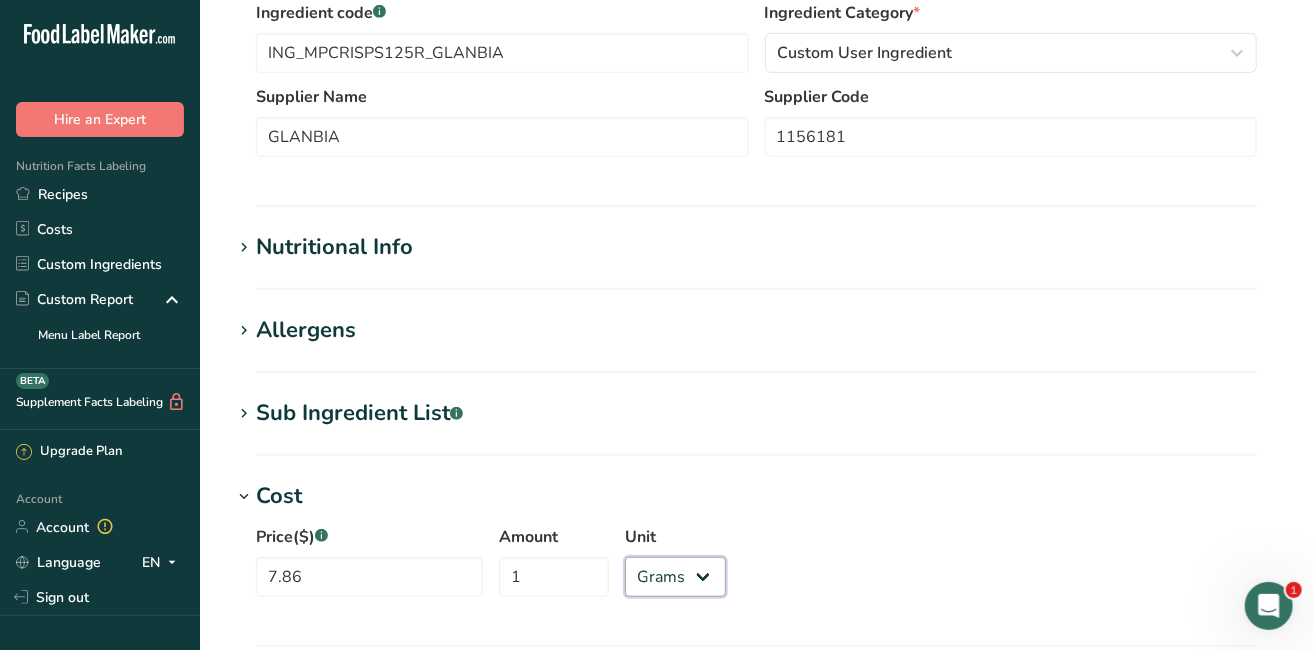 click on "Grams
kg
mg
mcg
lb
oz" at bounding box center [675, 577] 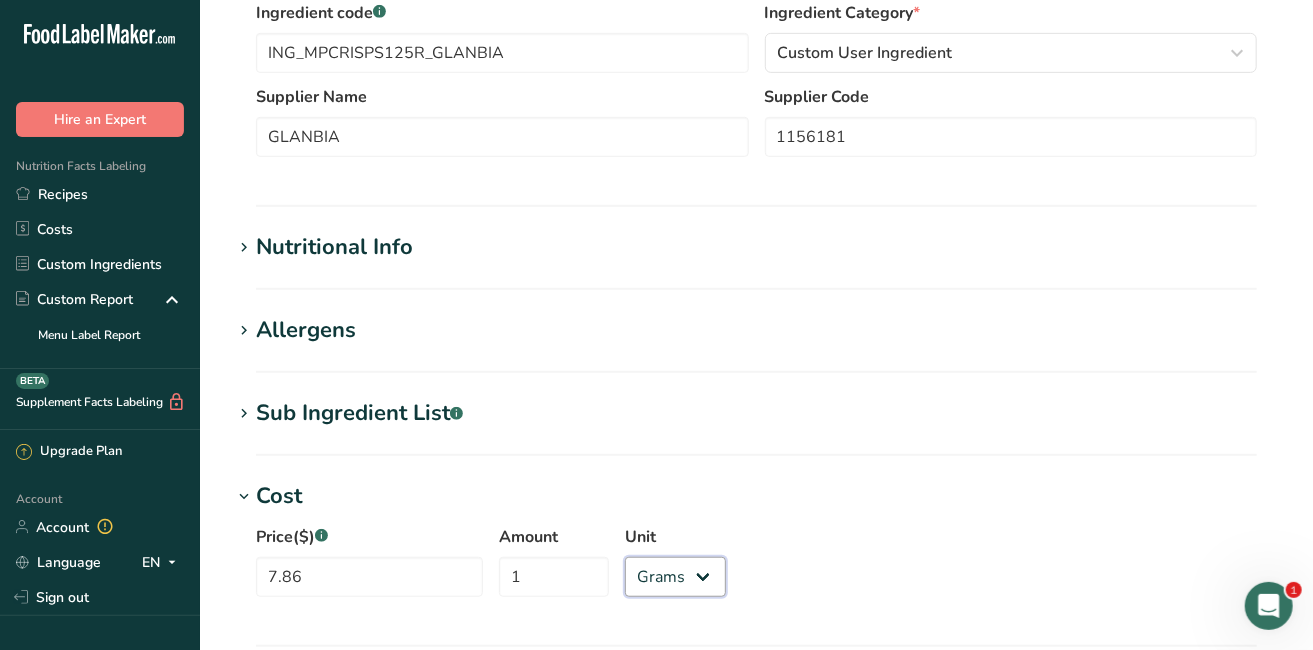 select on "12" 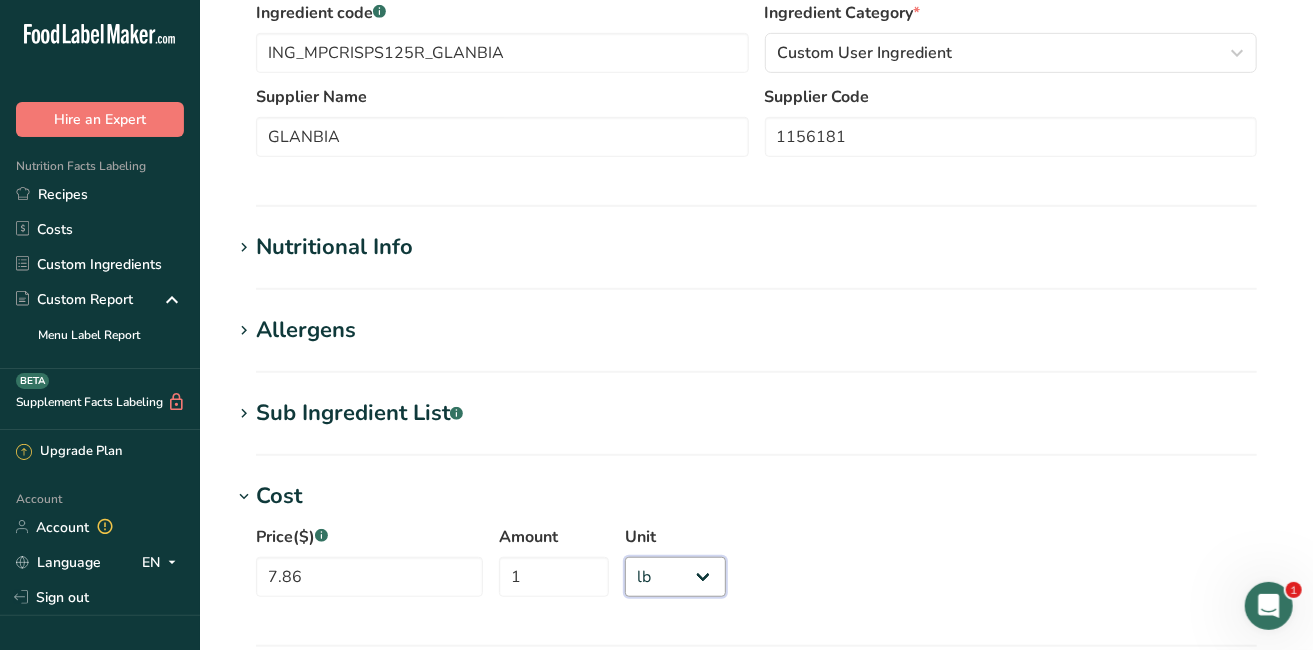 click on "Grams
kg
mg
mcg
lb
oz" at bounding box center (675, 577) 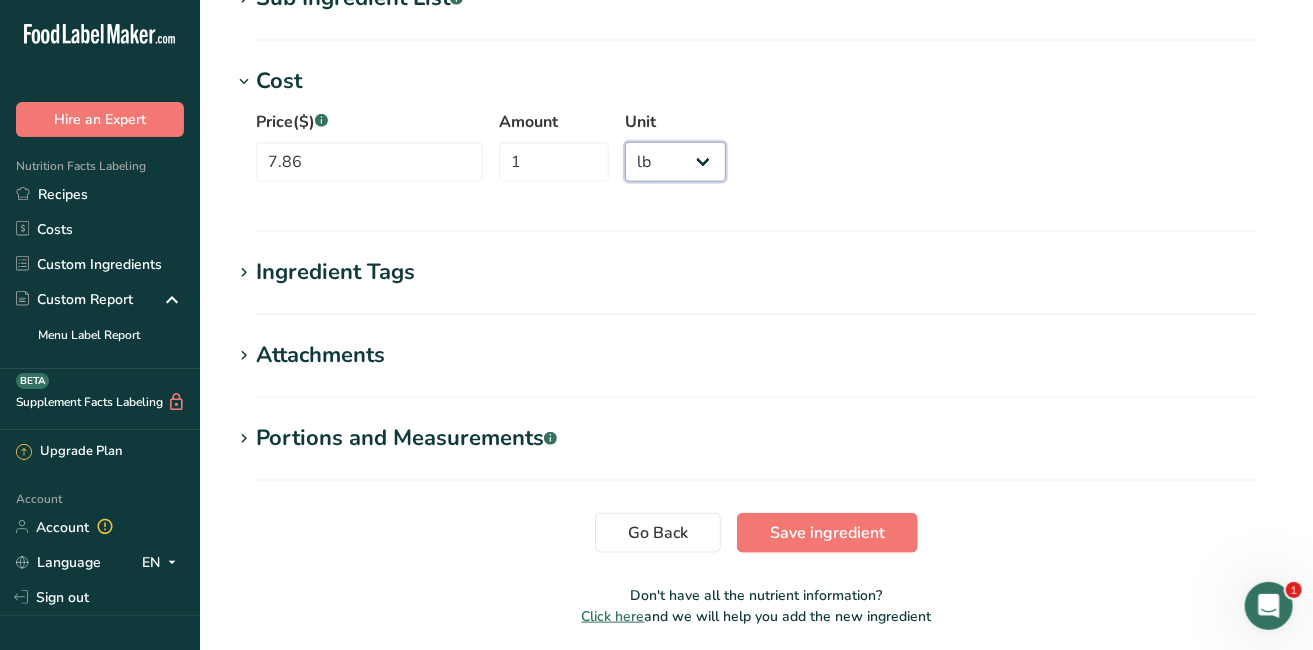 scroll, scrollTop: 977, scrollLeft: 0, axis: vertical 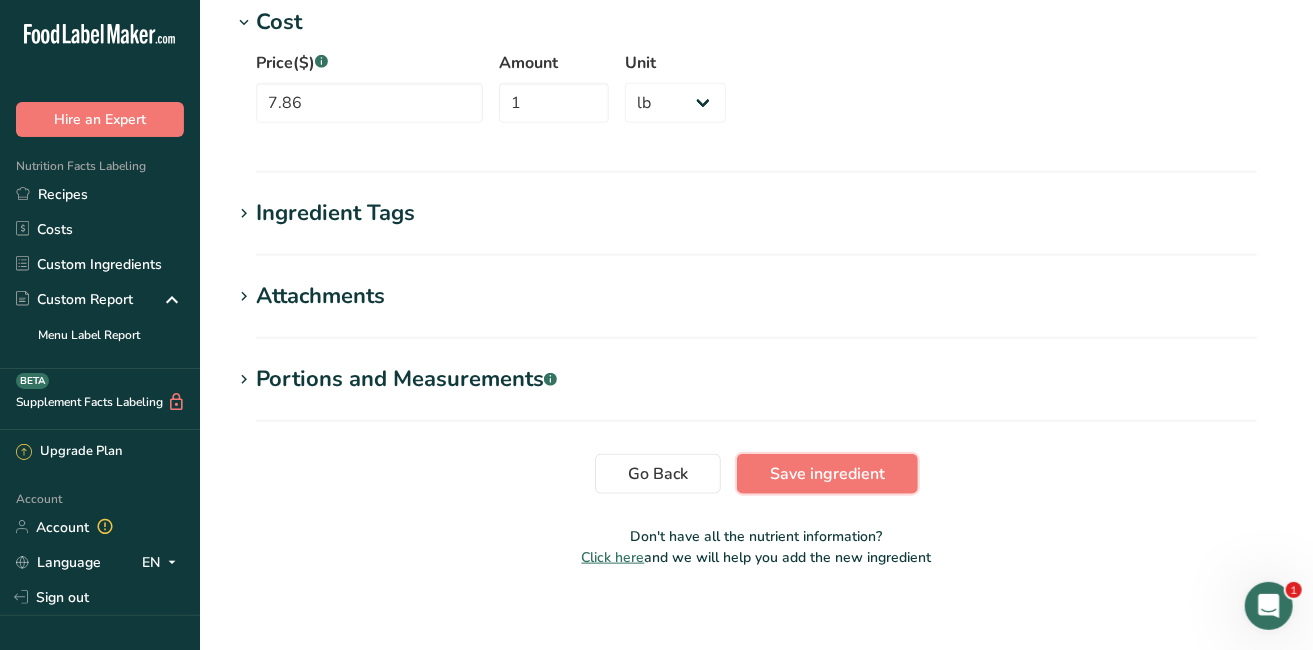 click on "Save ingredient" at bounding box center [827, 474] 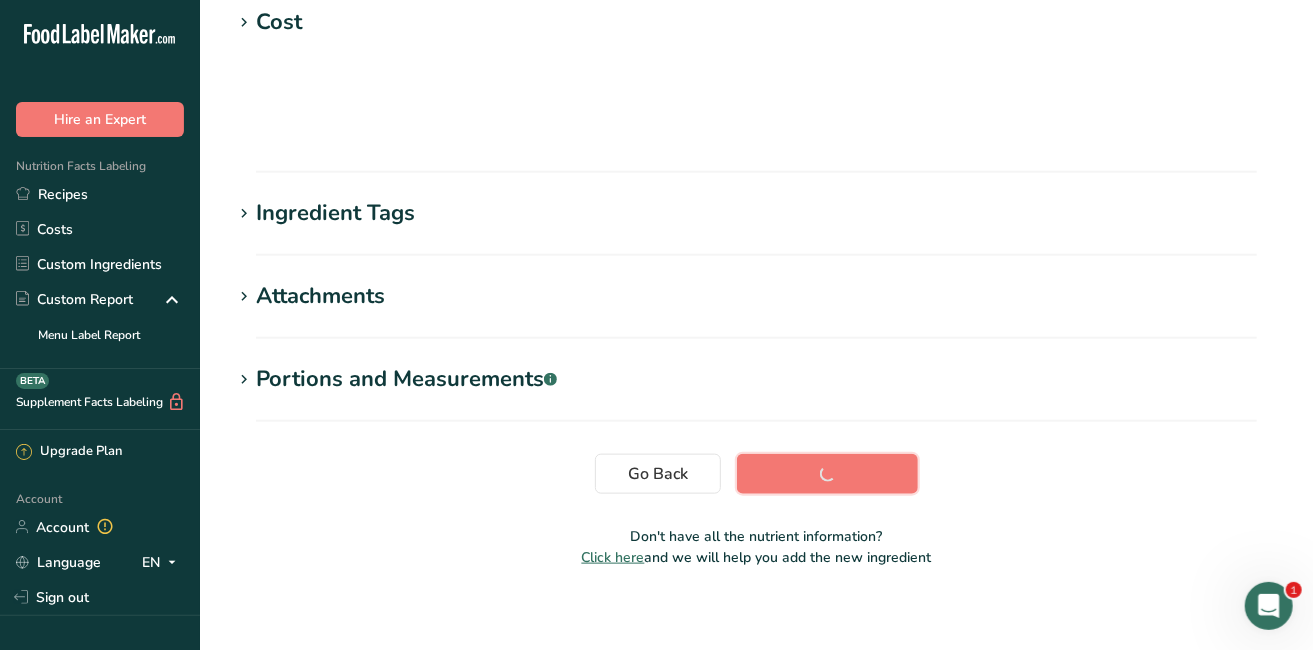 scroll, scrollTop: 407, scrollLeft: 0, axis: vertical 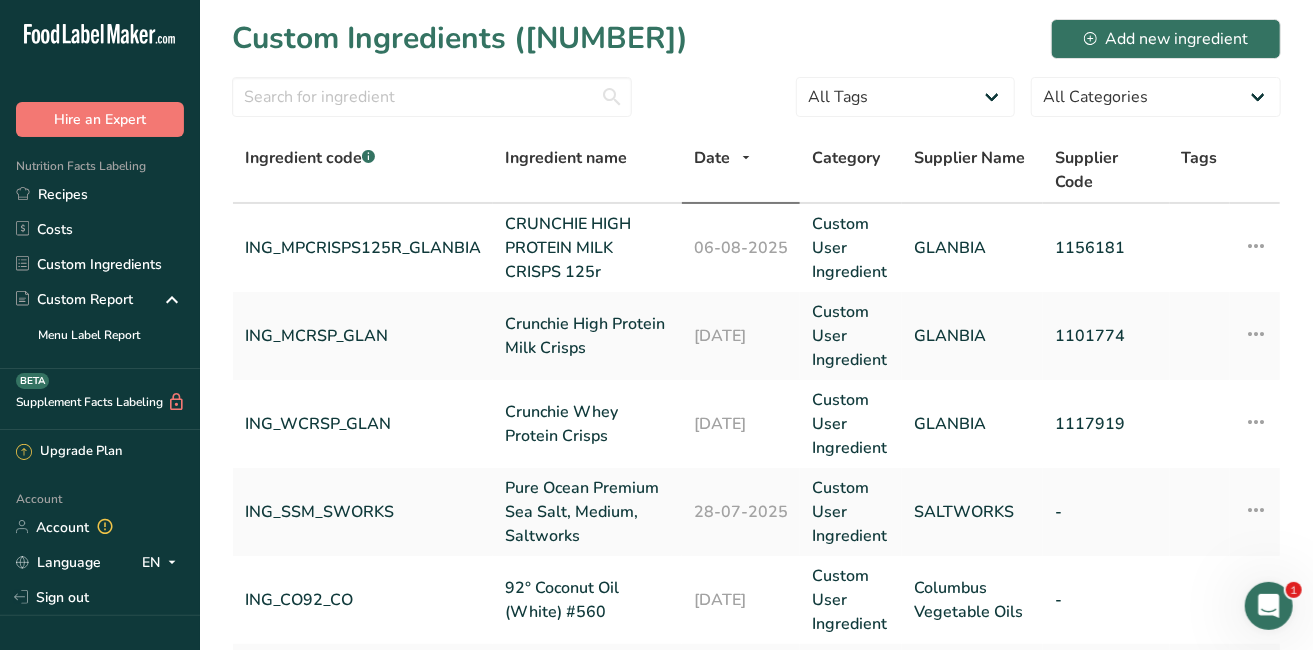 click on "ING_MCRSP_GLAN" at bounding box center (363, 336) 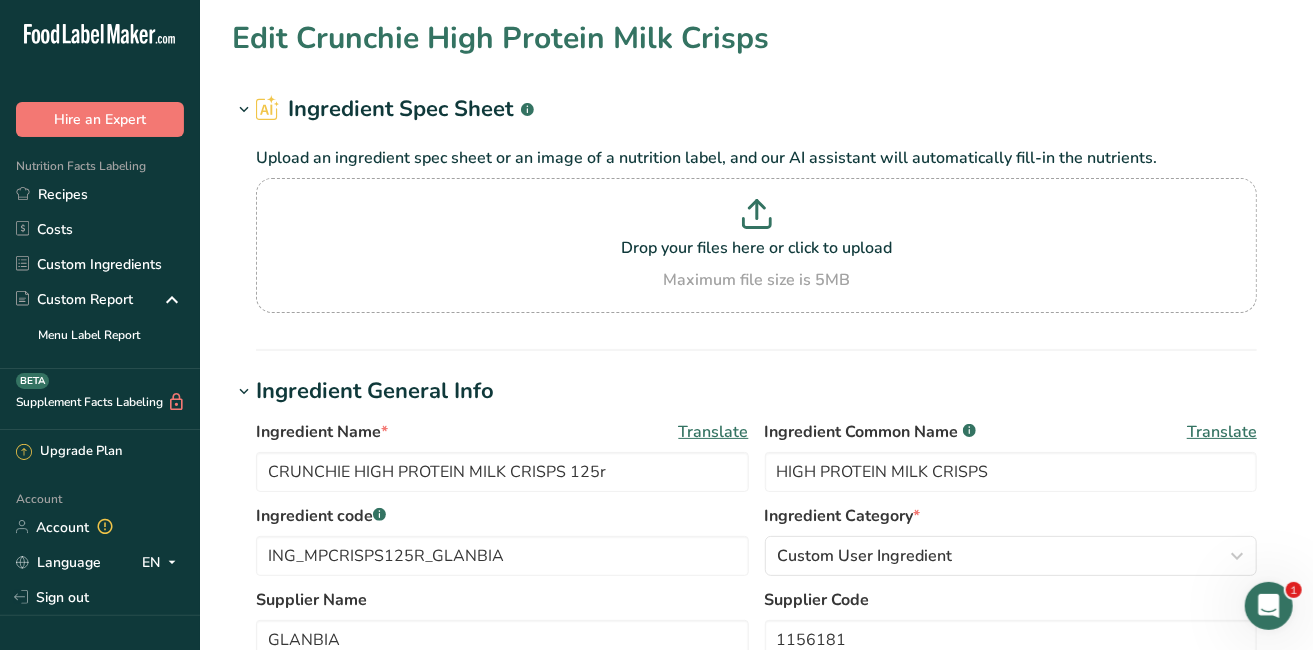 type on "Crunchie High Protein Milk Crisps" 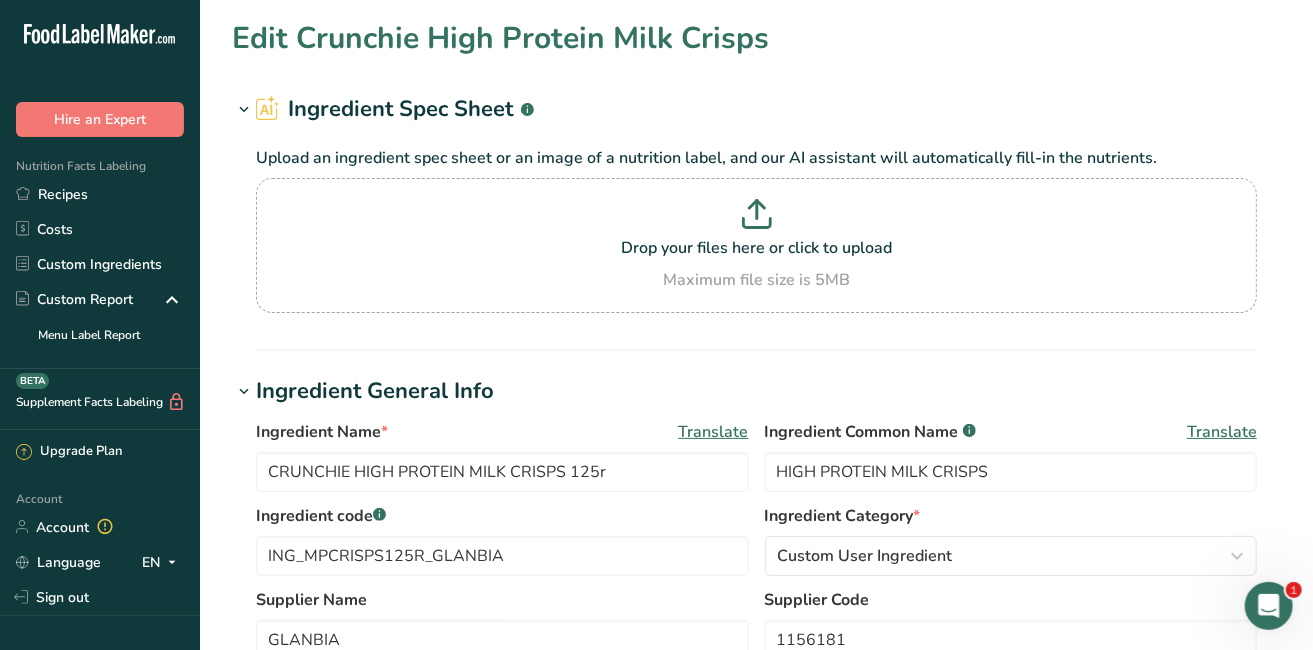 type on "High Protein Milk Crisps" 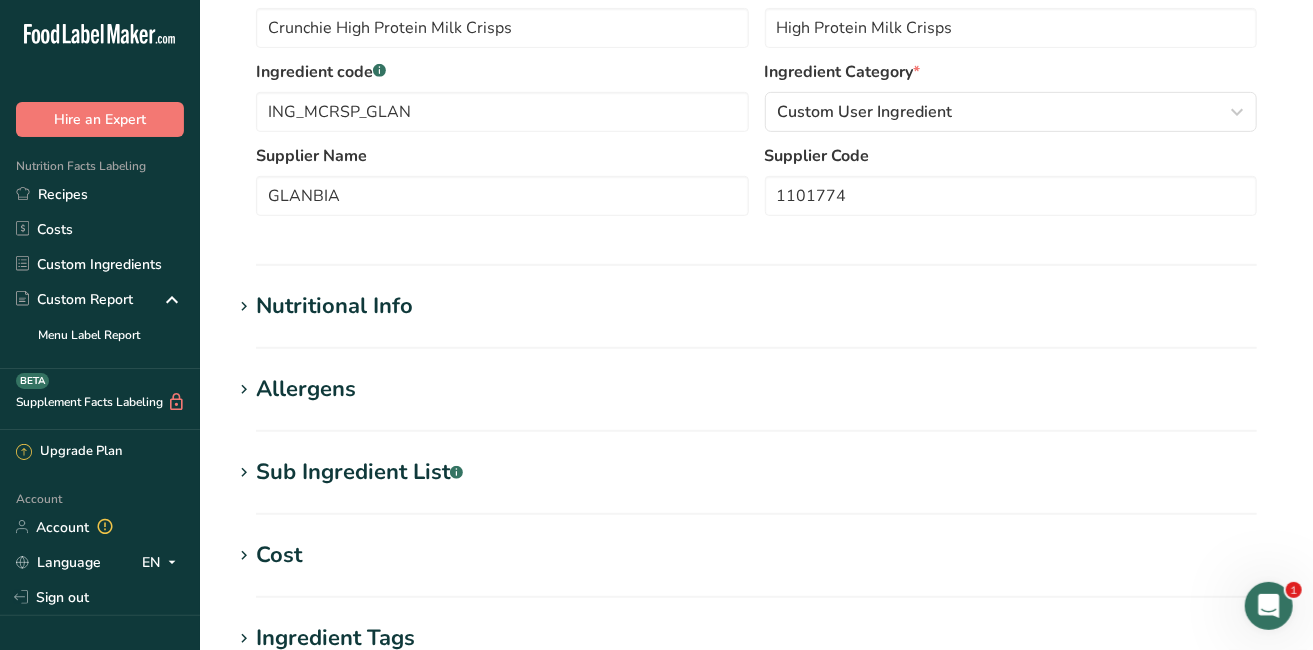scroll, scrollTop: 460, scrollLeft: 0, axis: vertical 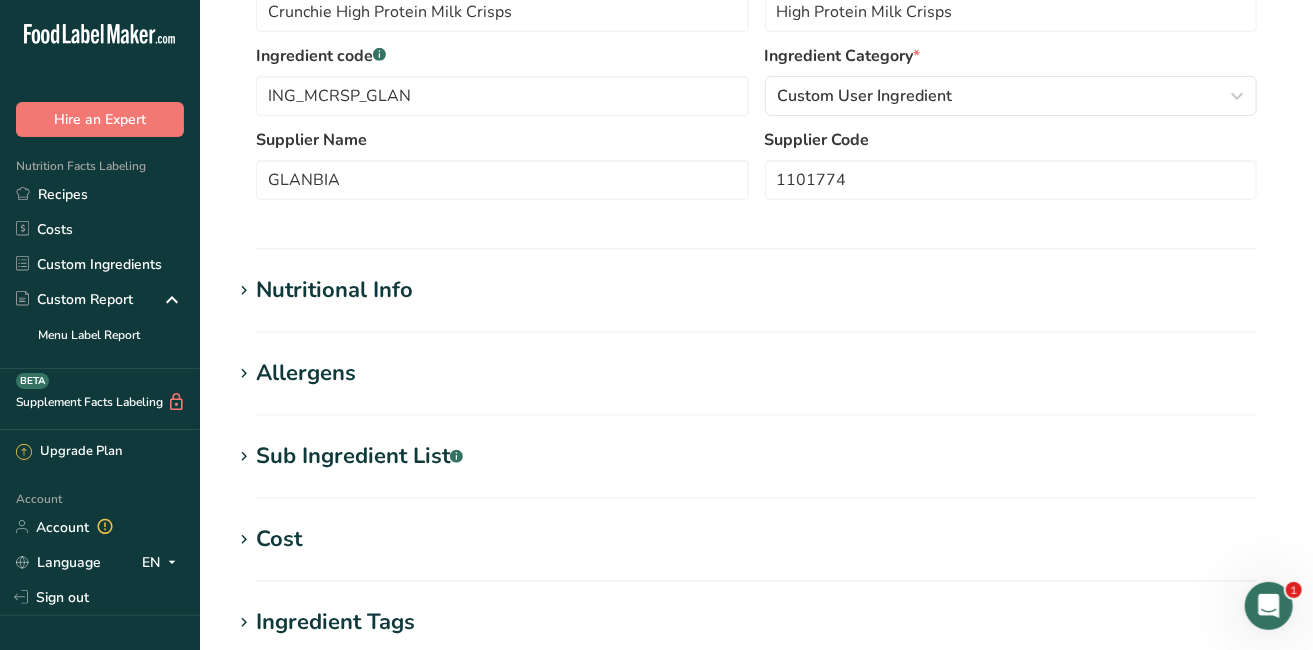 click on "Cost" at bounding box center (756, 539) 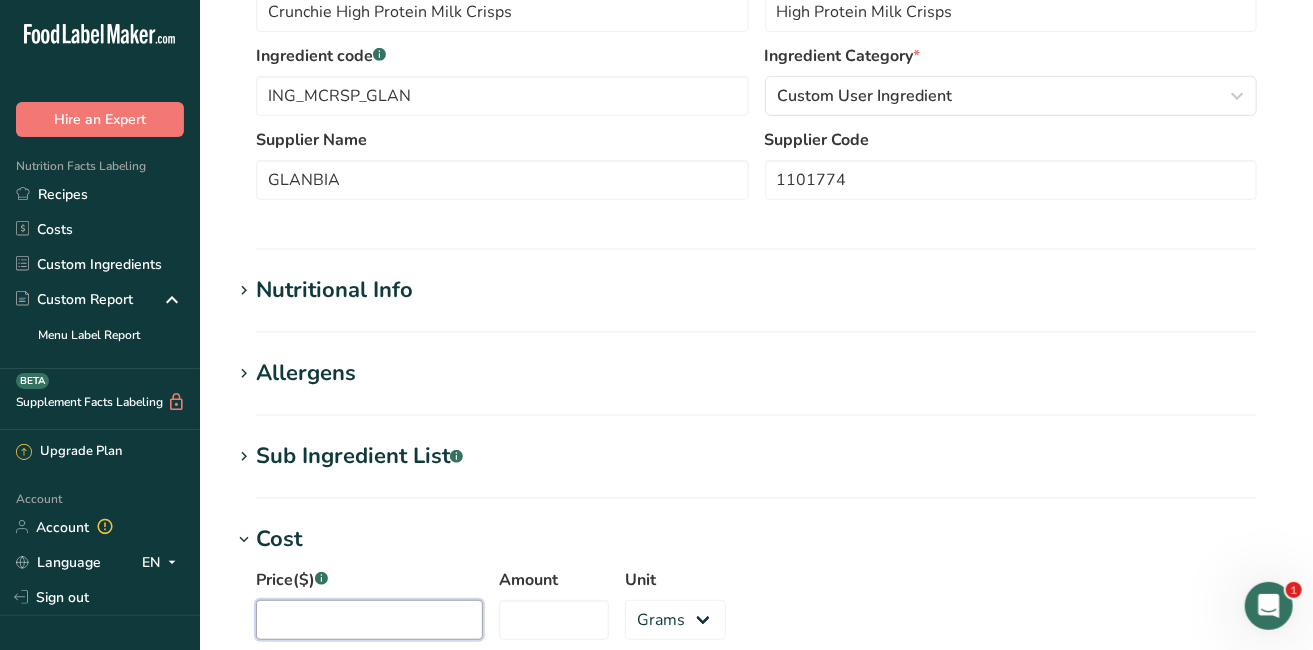 click on "Price($)
.a-a{fill:#347362;}.b-a{fill:#fff;}" at bounding box center (369, 620) 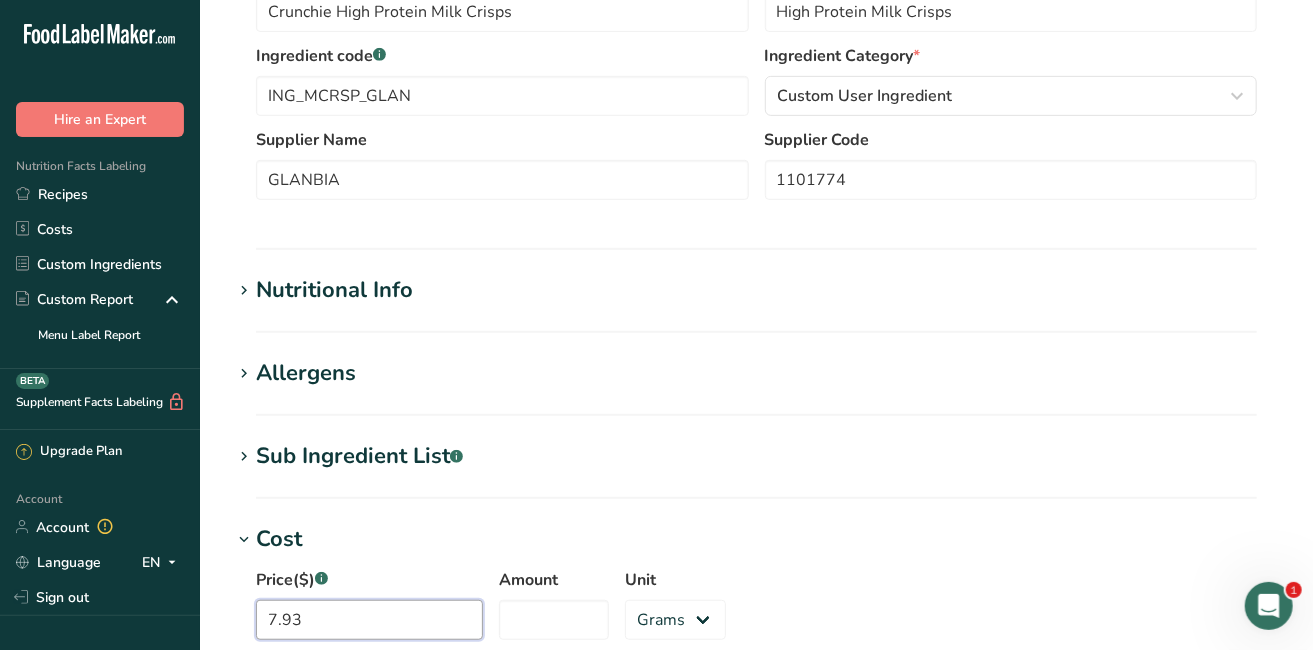 type on "7.93" 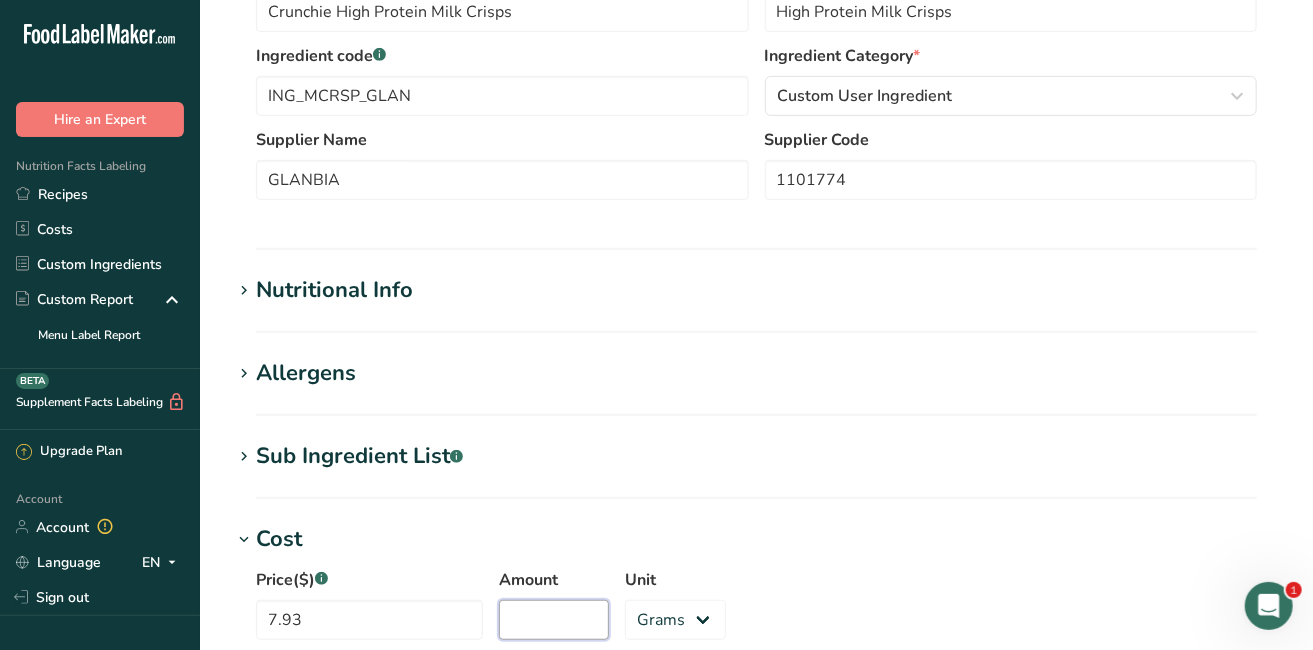 click on "Amount" at bounding box center (554, 620) 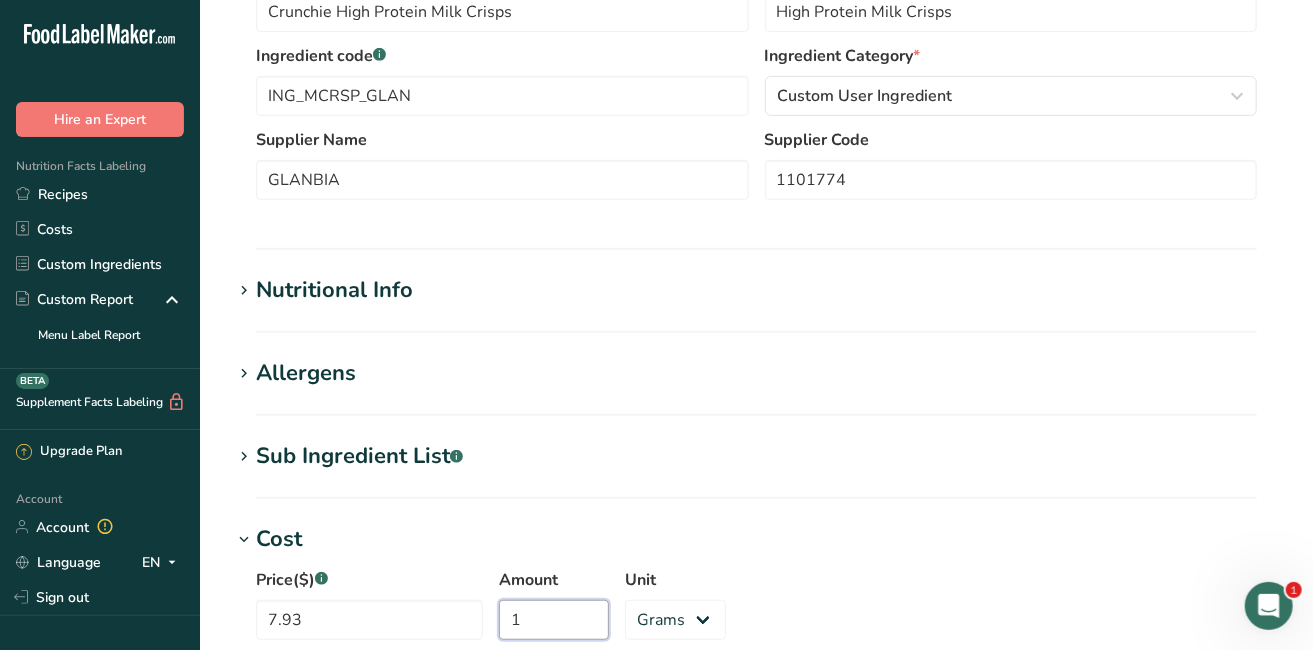 type on "1" 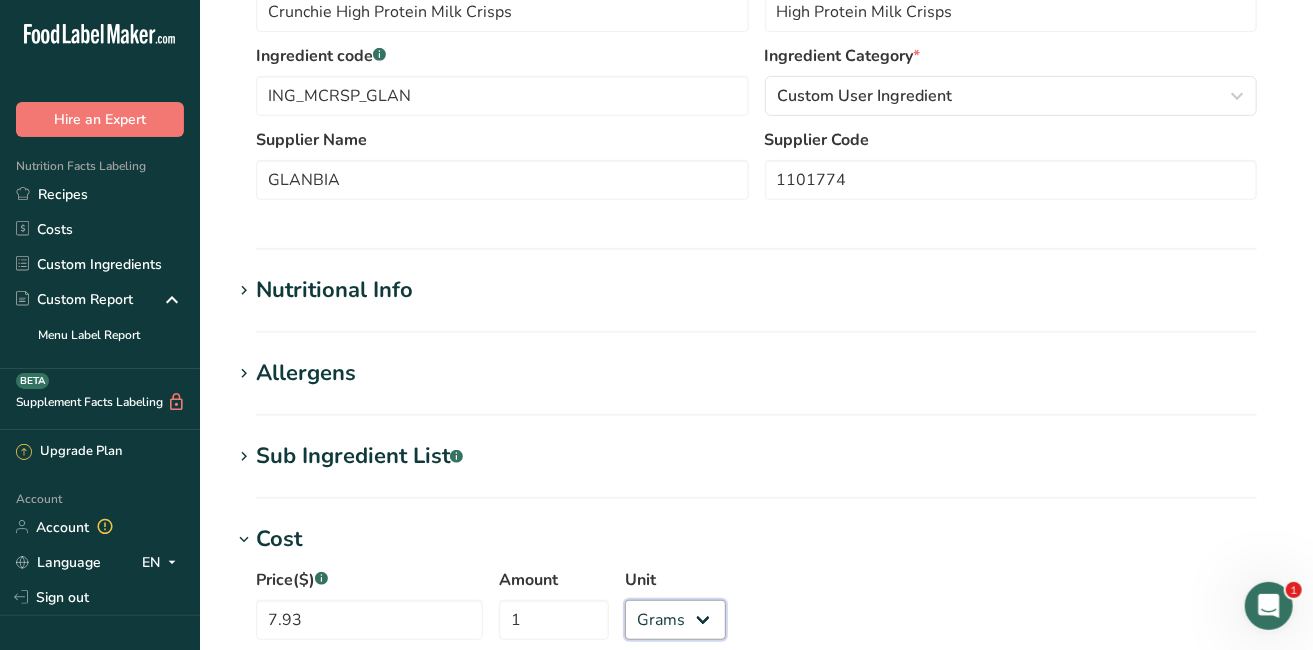 click on "Grams
kg
mg
mcg
lb
oz" at bounding box center [675, 620] 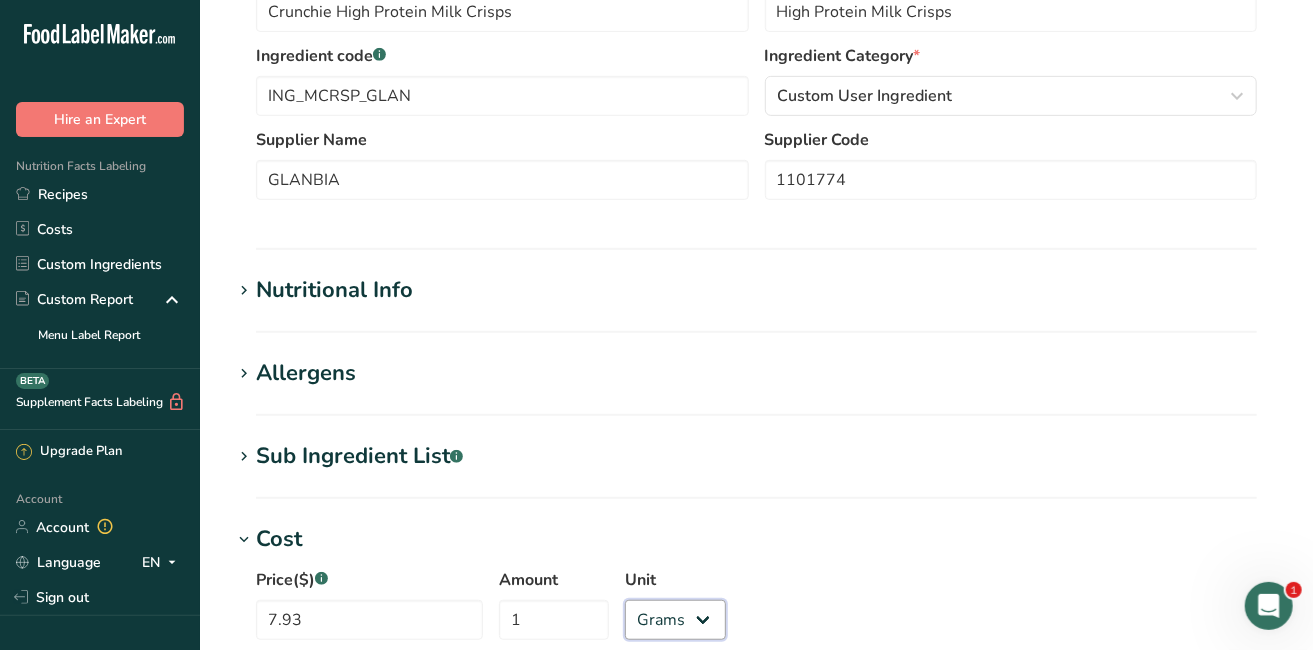 select on "12" 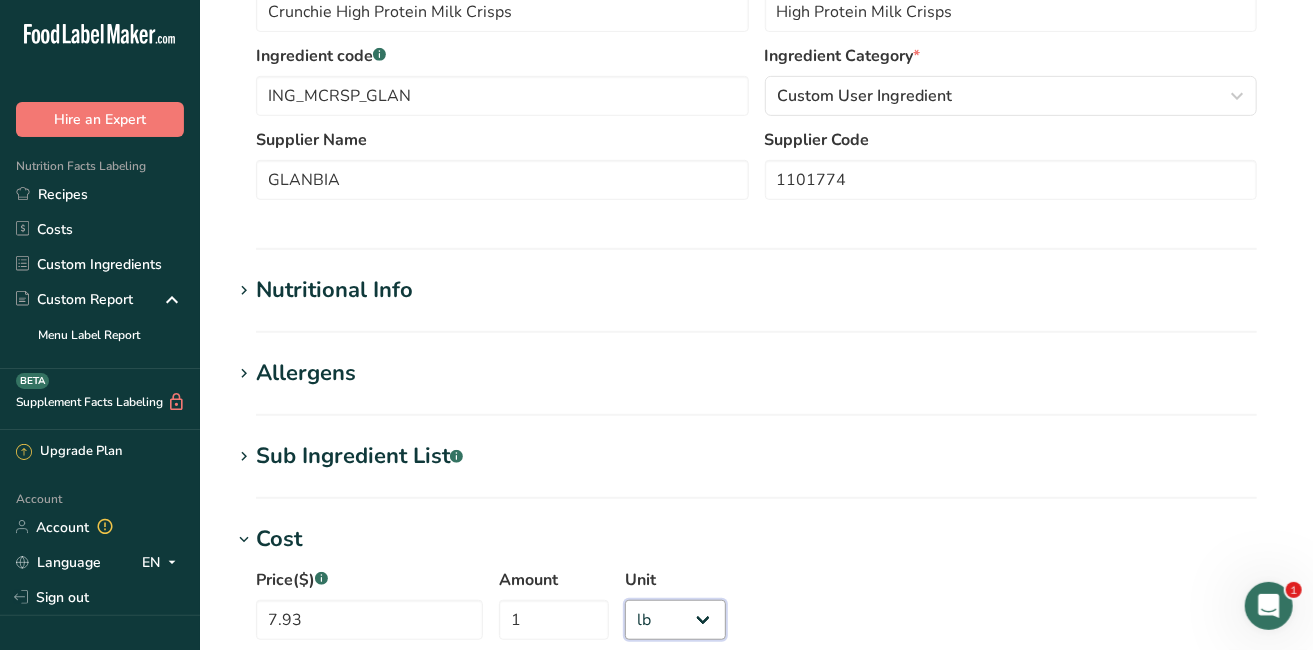 click on "Grams
kg
mg
mcg
lb
oz" at bounding box center (675, 620) 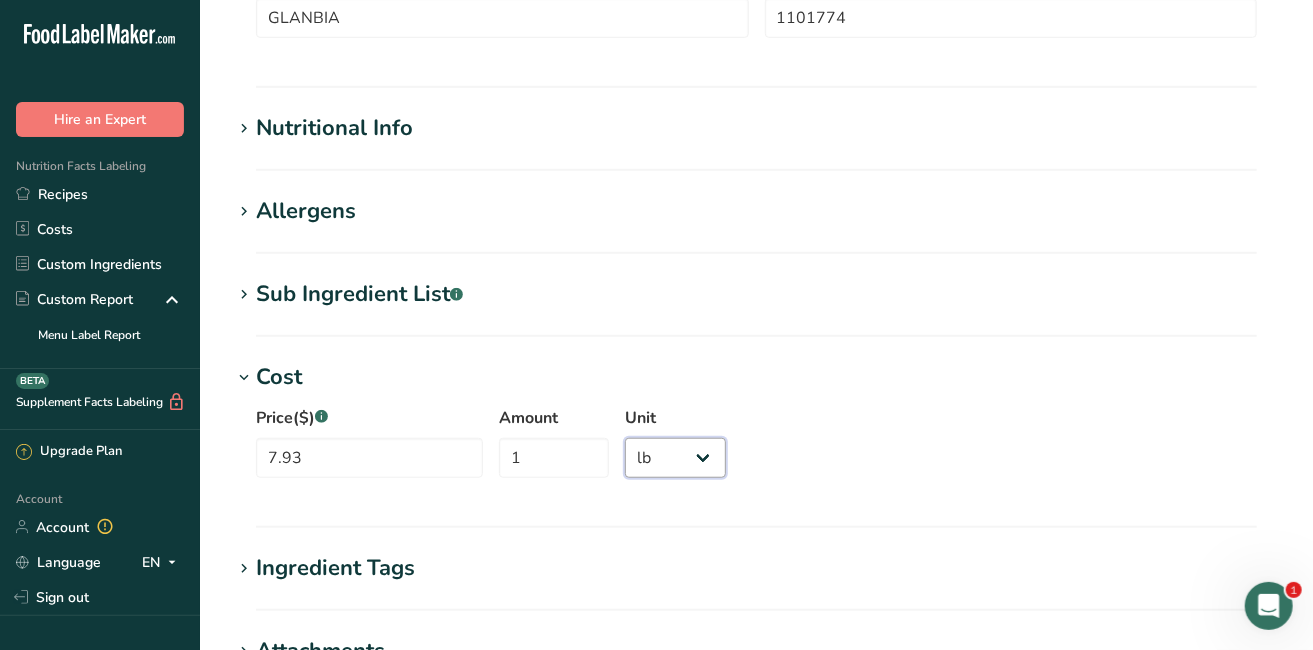 scroll, scrollTop: 667, scrollLeft: 0, axis: vertical 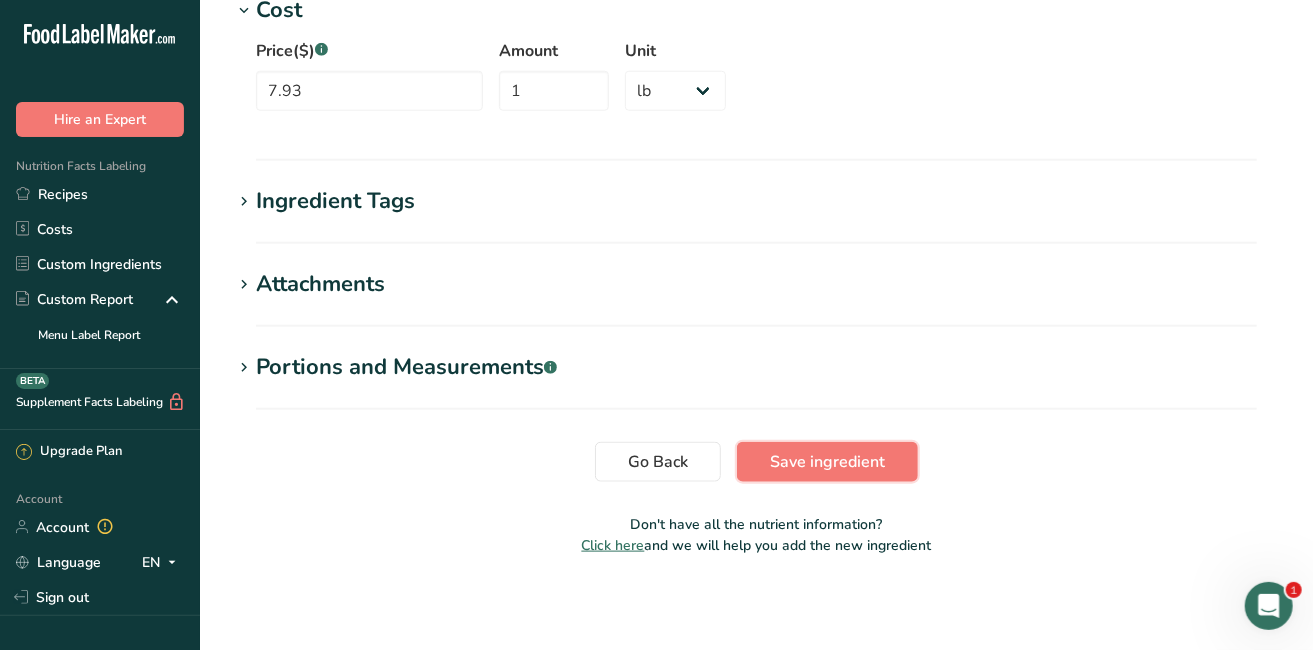 click on "Save ingredient" at bounding box center (827, 462) 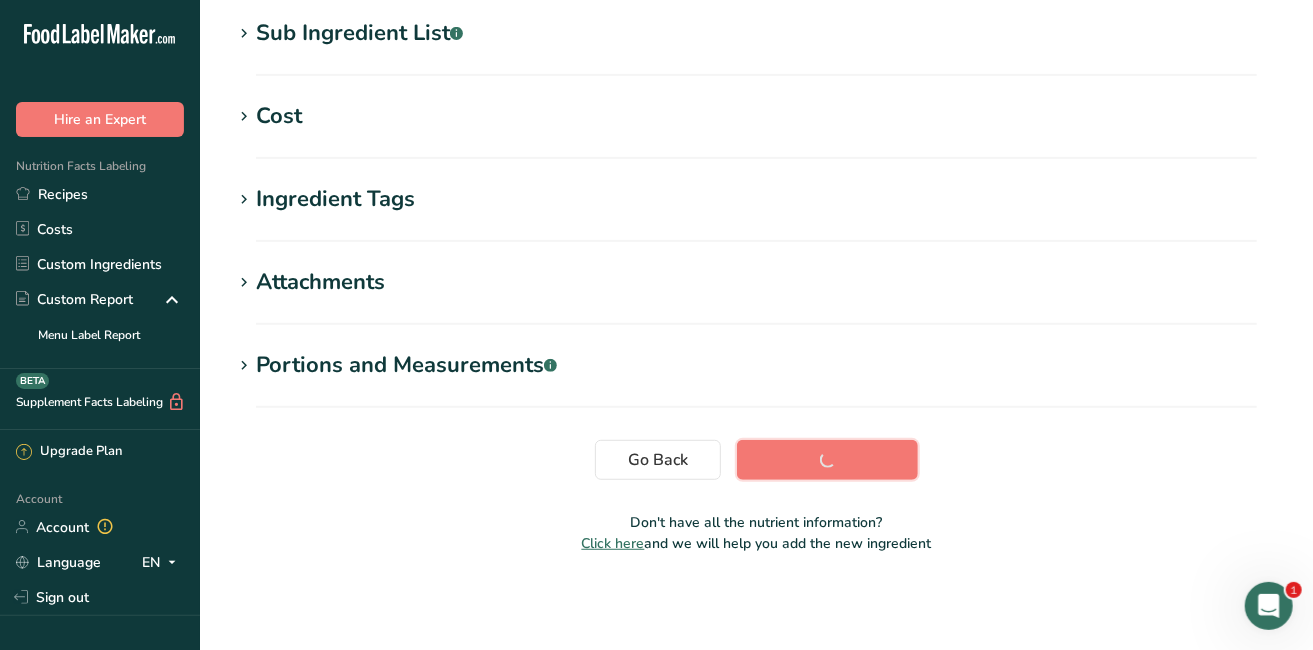 scroll, scrollTop: 407, scrollLeft: 0, axis: vertical 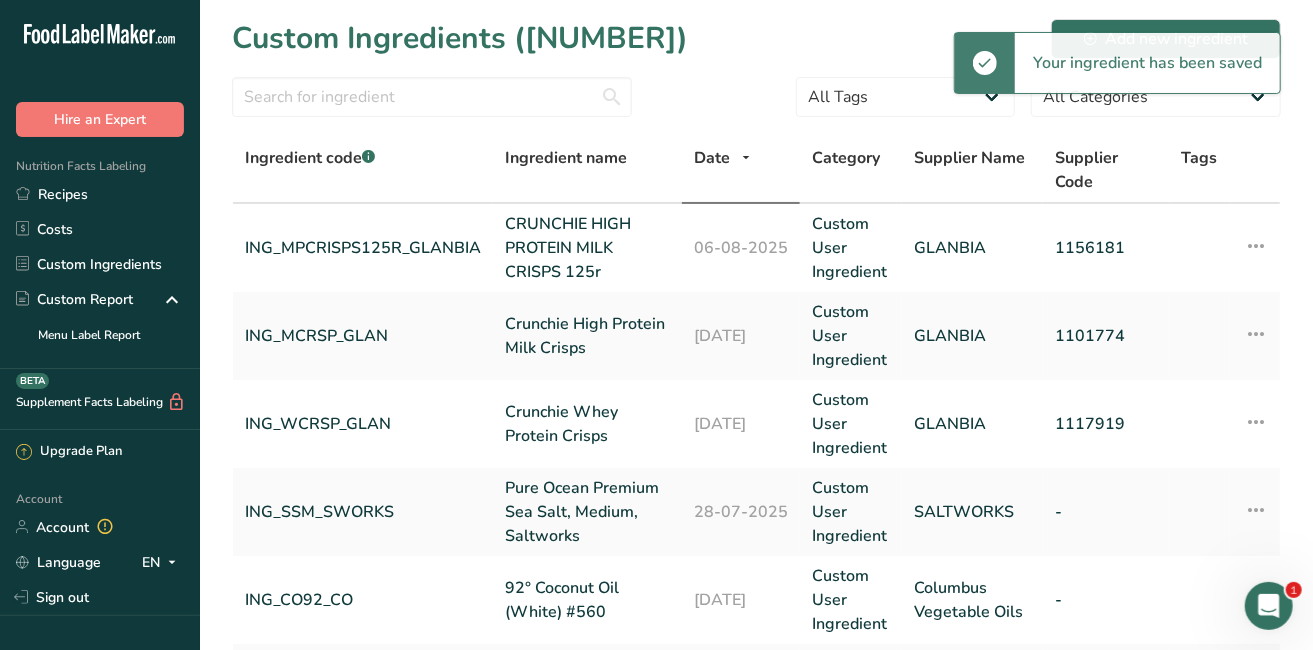 click on "Custom Ingredients" at bounding box center (100, 264) 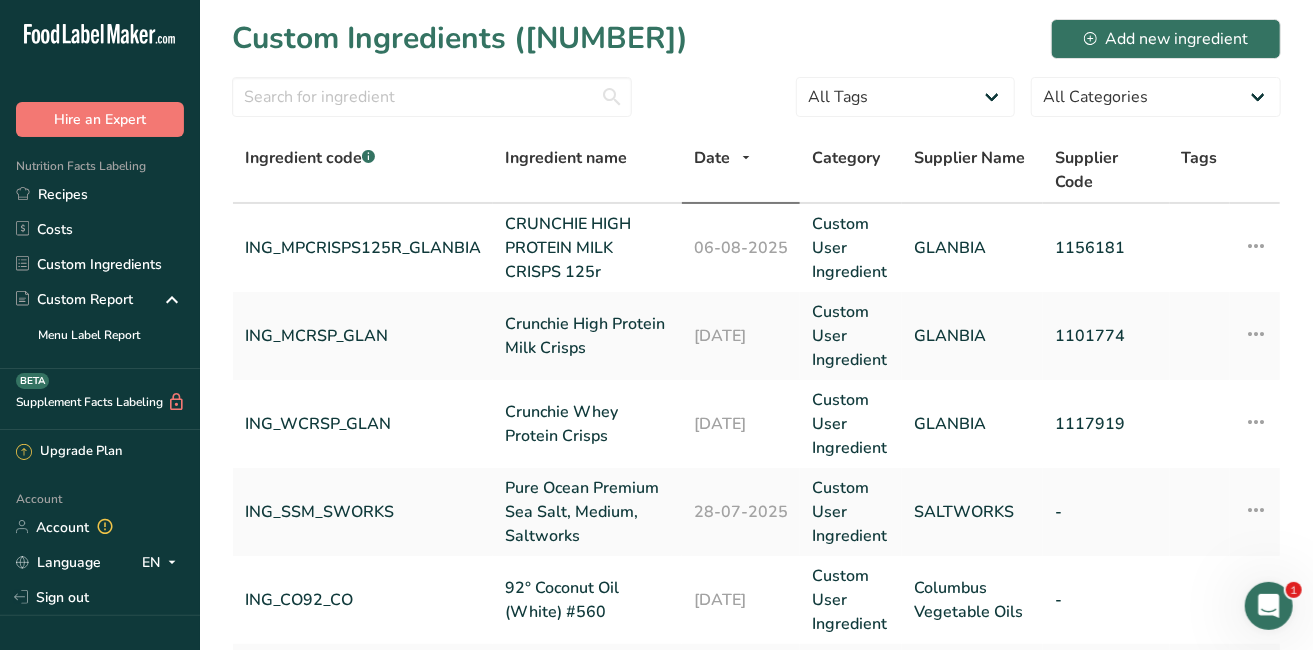 click on "ING_MPCRISPS125R_GLANBIA" at bounding box center [363, 248] 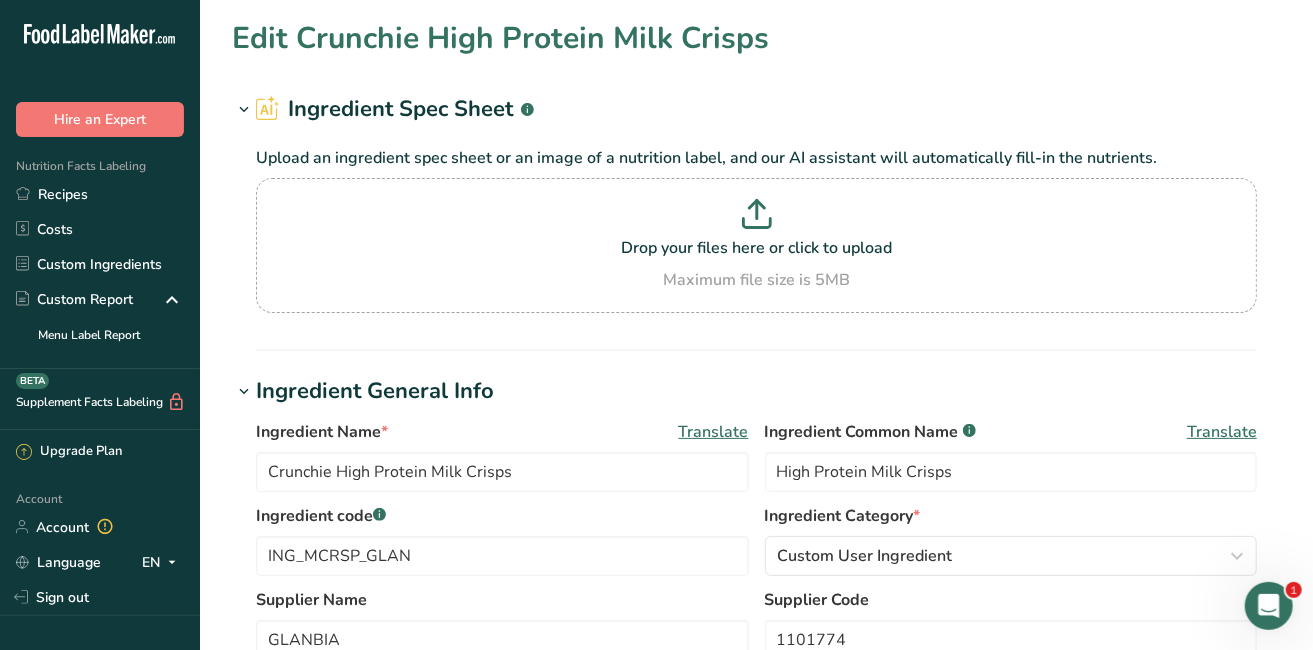 type on "CRUNCHIE HIGH PROTEIN MILK CRISPS 125r" 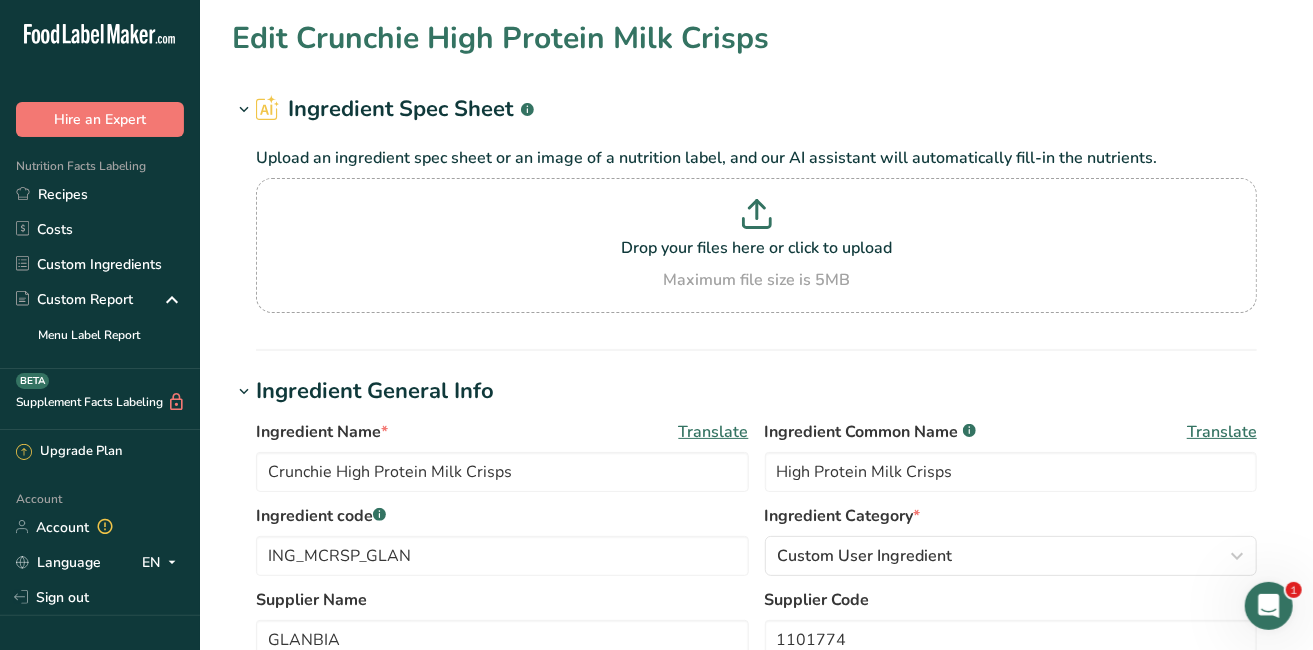 type on "HIGH PROTEIN MILK CRISPS" 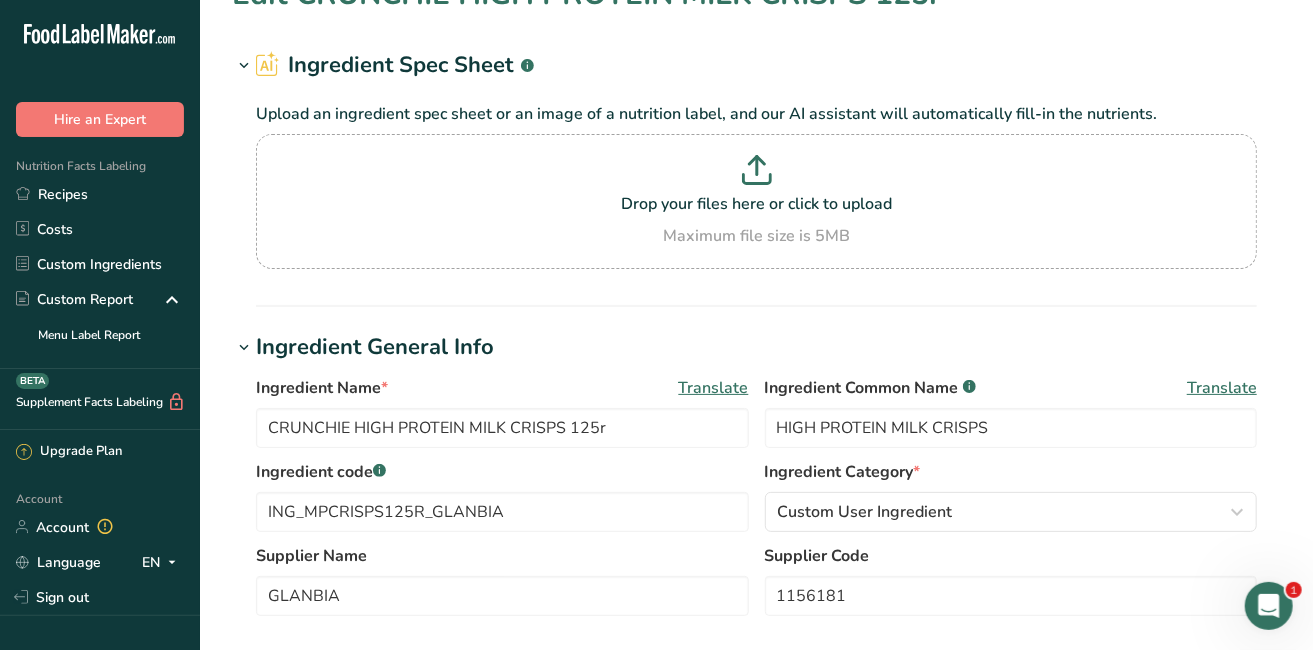 scroll, scrollTop: 251, scrollLeft: 0, axis: vertical 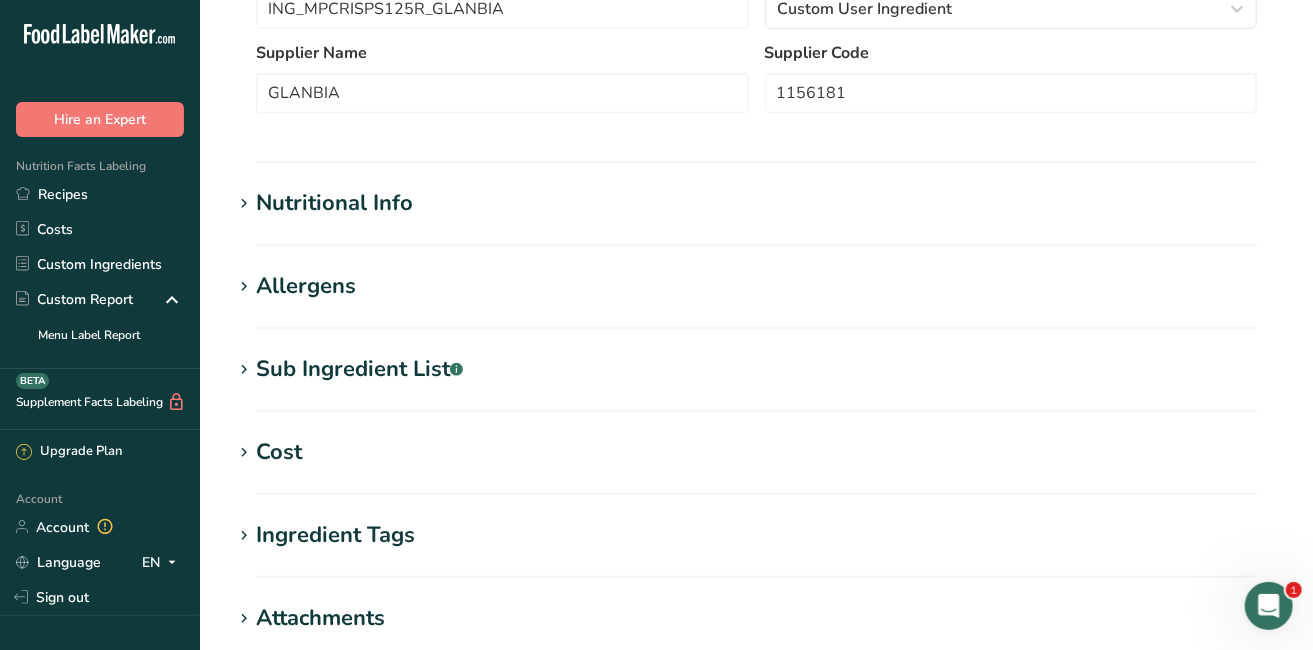 click on "Cost" at bounding box center [756, 452] 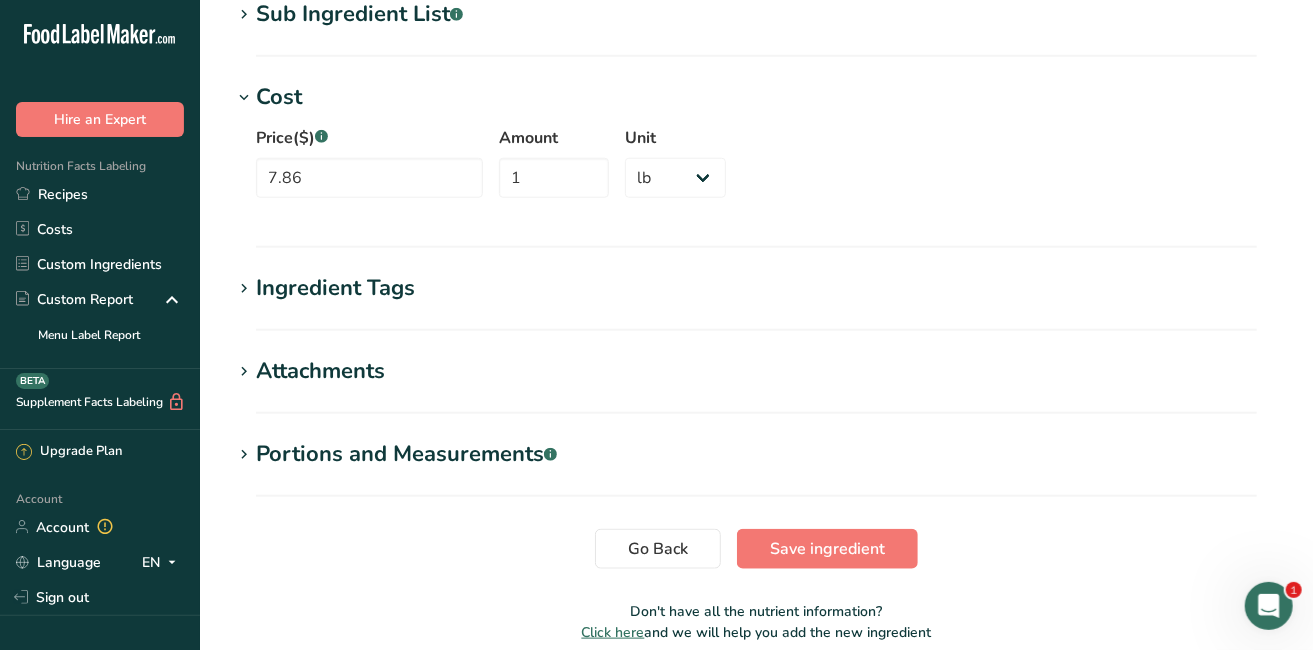 scroll, scrollTop: 989, scrollLeft: 0, axis: vertical 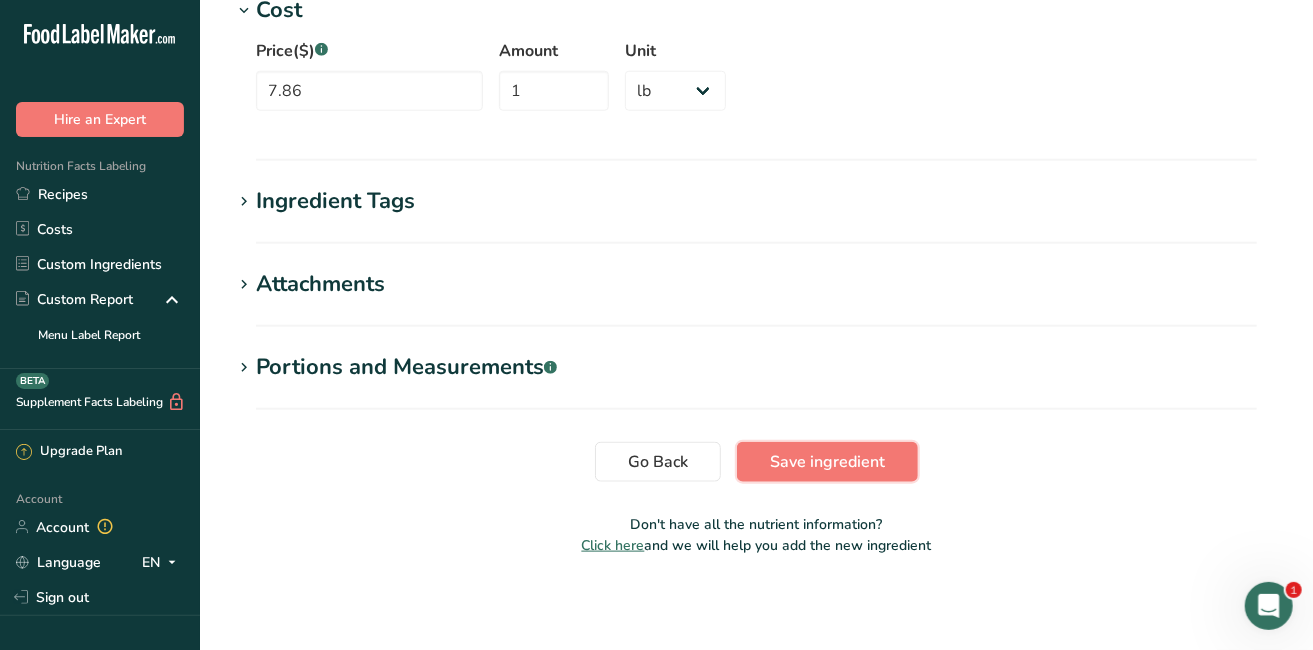 click on "Save ingredient" at bounding box center [827, 462] 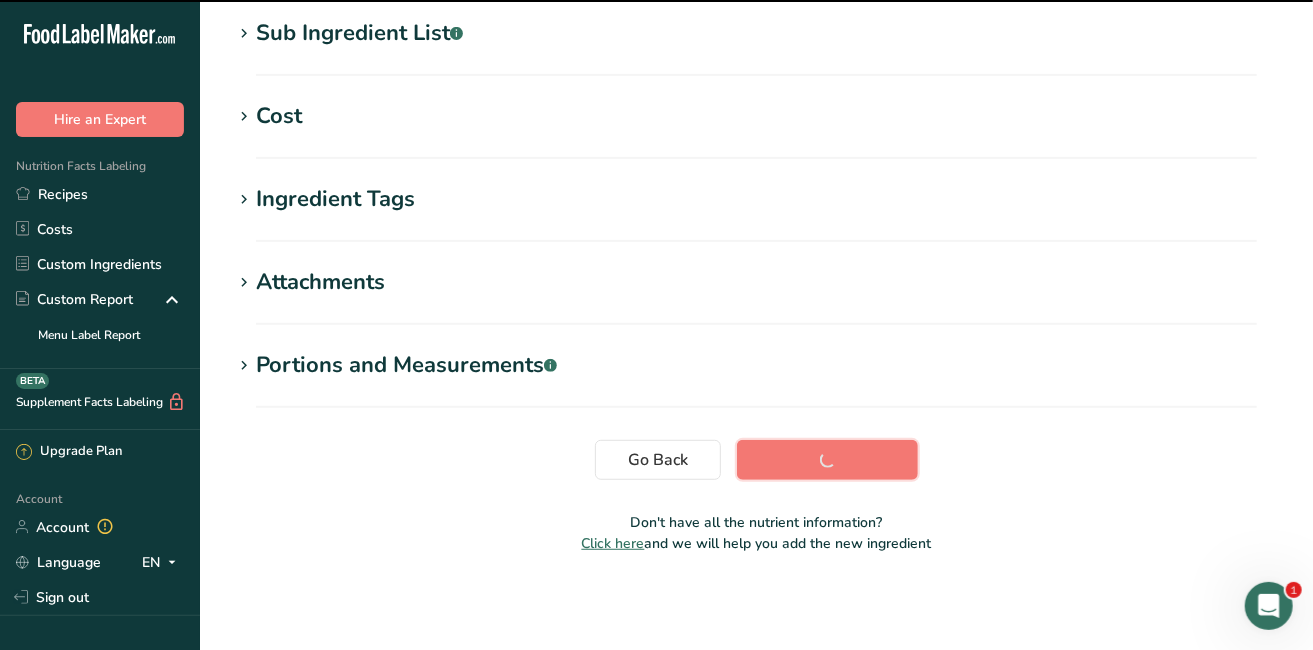scroll, scrollTop: 407, scrollLeft: 0, axis: vertical 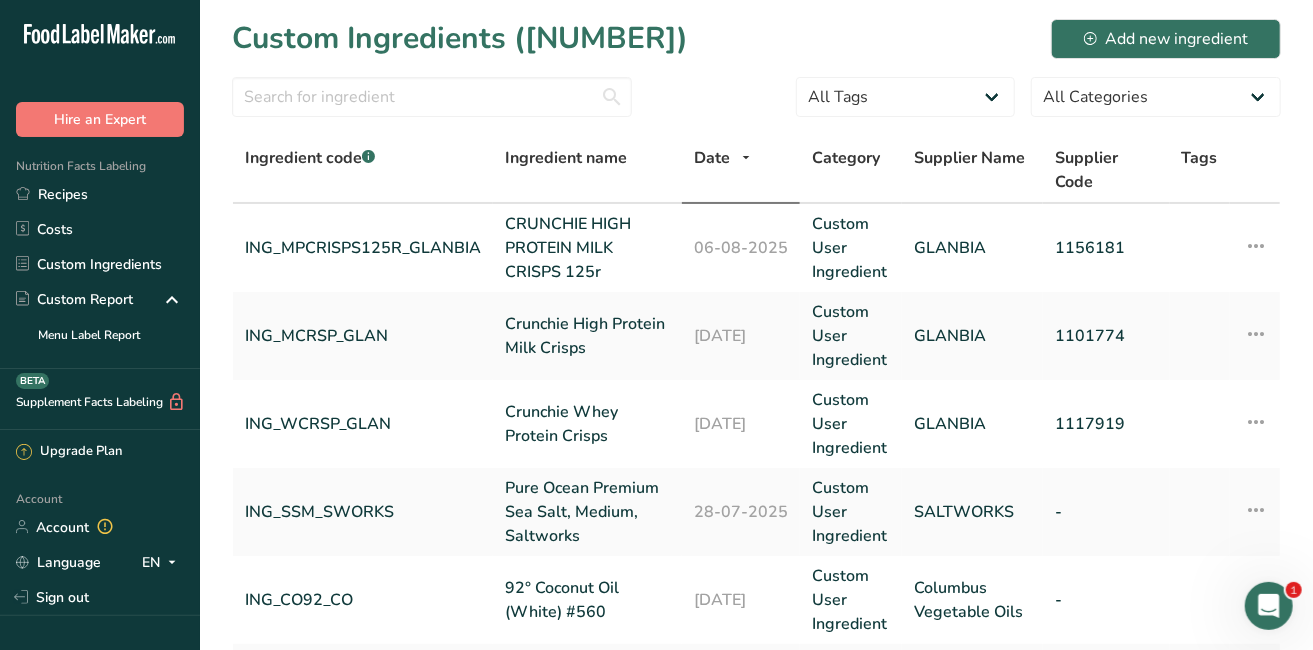click on "ING_SSM_SWORKS" at bounding box center (363, 512) 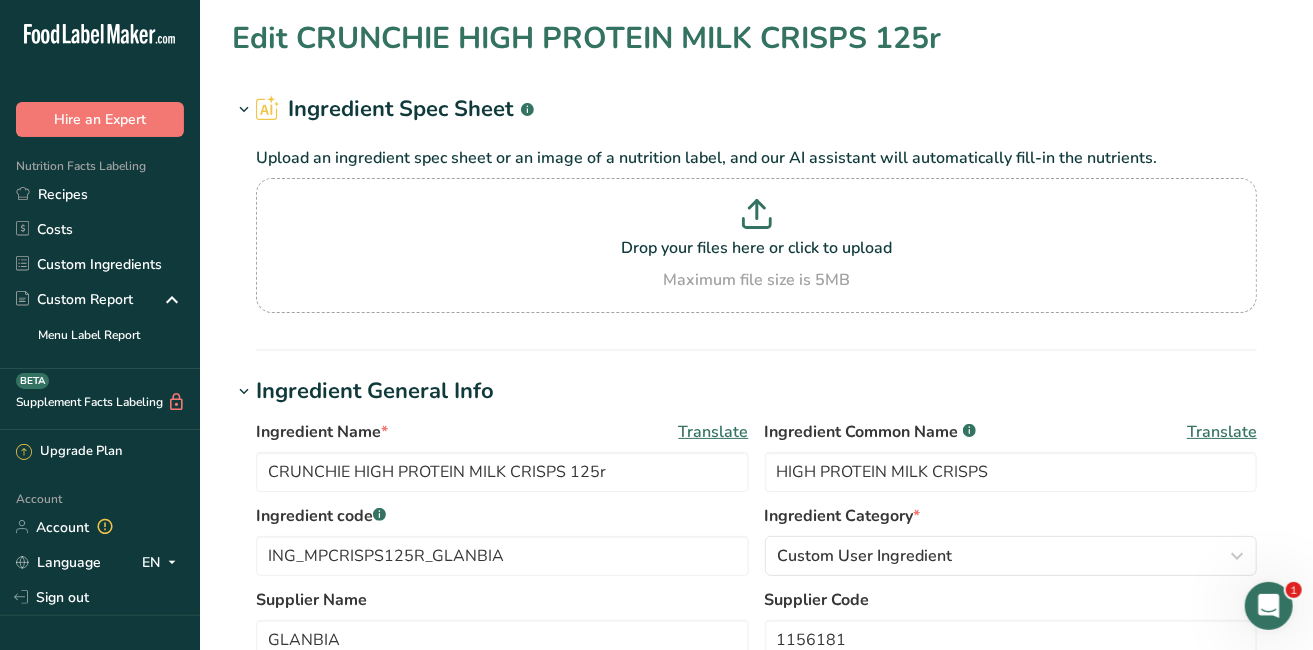 type on "Pure Ocean Premium Sea Salt, Medium, Saltworks" 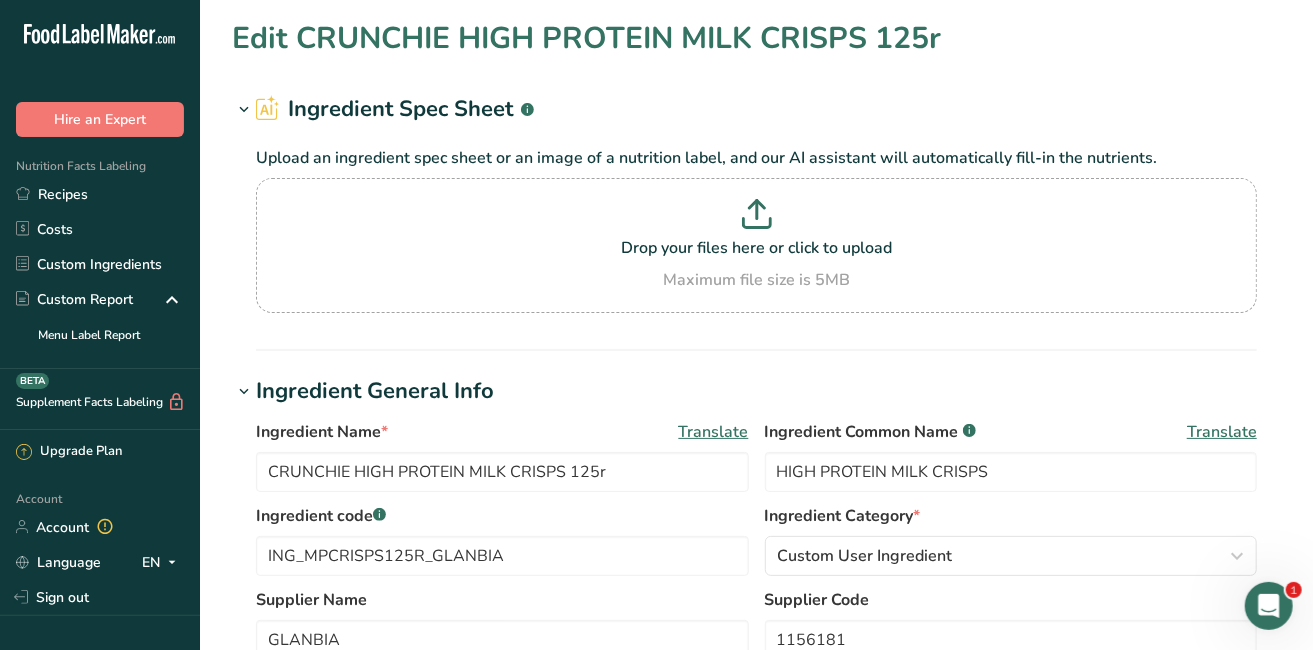type on "Sea Salt, Medium" 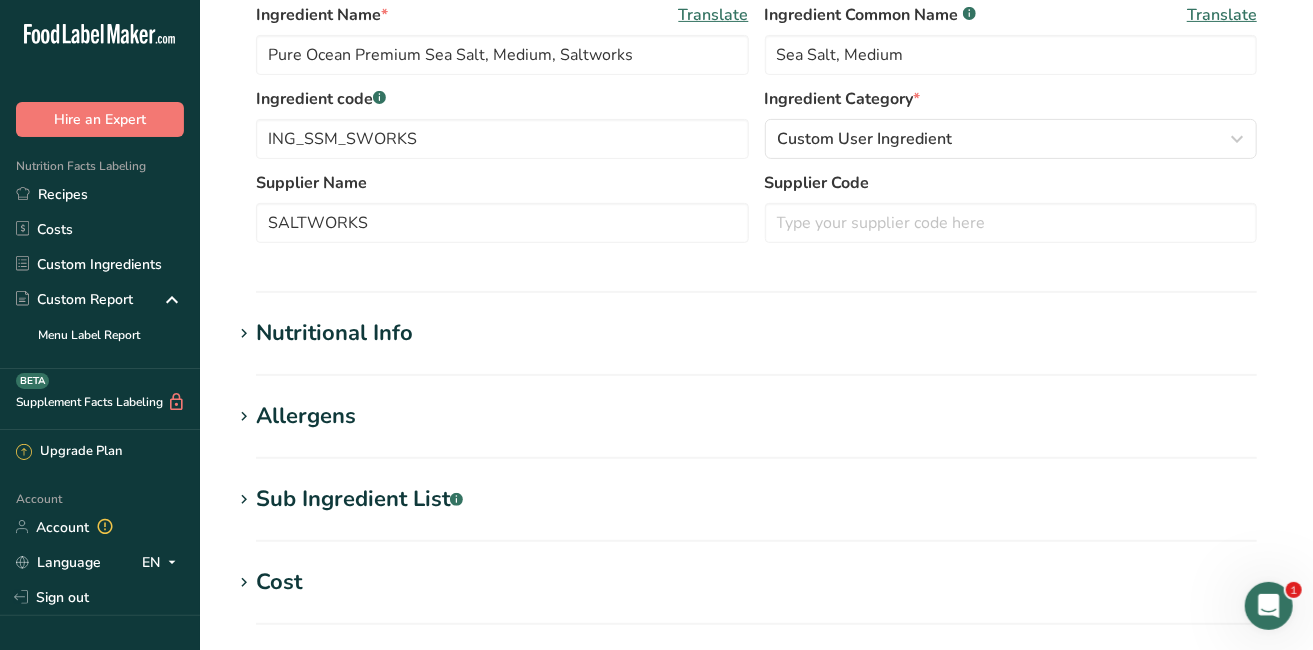 scroll, scrollTop: 340, scrollLeft: 0, axis: vertical 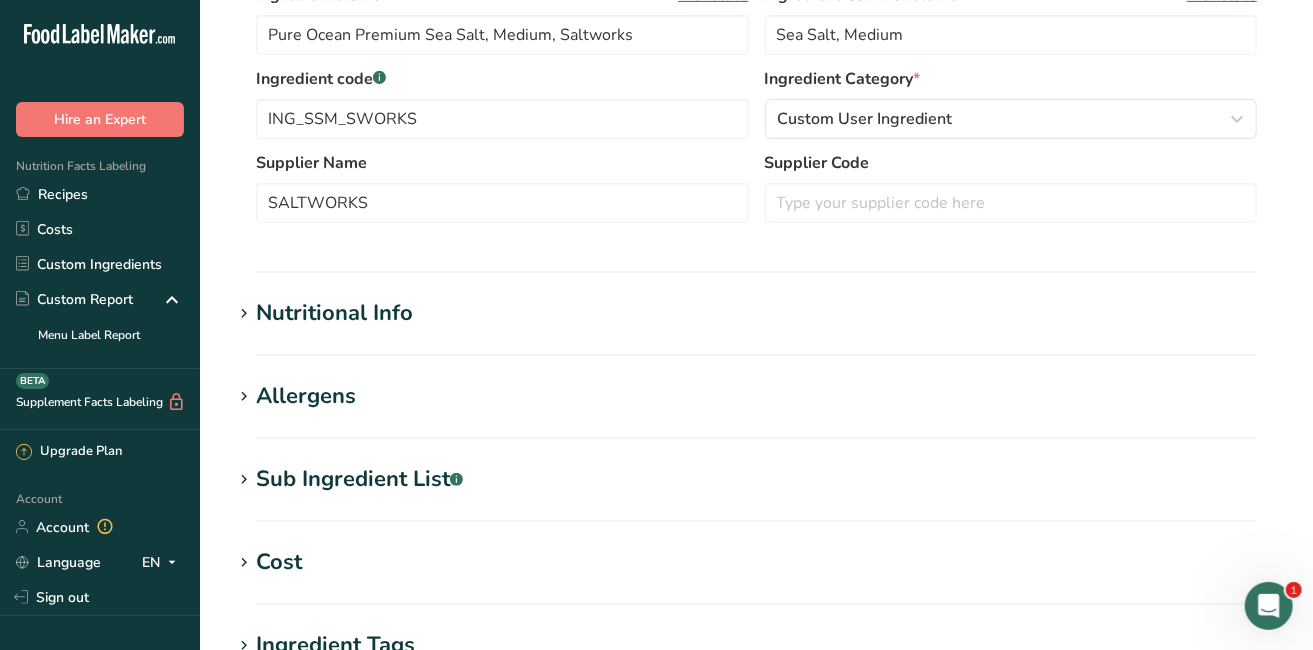 click on "Edit Pure Ocean Premium Sea Salt, Medium, Saltworks
Ingredient Spec Sheet
.a-a{fill:#347362;}.b-a{fill:#fff;}
Upload an ingredient spec sheet or an image of a nutrition label, and our AI assistant will automatically fill-in the nutrients.
Nutritionals_Pure Ocean_100g.pdf
Ingredient General Info
Ingredient Name *
Translate
Pure Ocean Premium Sea Salt, Medium, Saltworks
Ingredient Common Name
.a-a{fill:#347362;}.b-a{fill:#fff;}
Translate
Sea Salt, Medium
Ingredient code
.a-a{fill:#347362;}.b-a{fill:#fff;}           ING_SSM_SWORKS
Ingredient Category *
Custom User Ingredient
Standard Categories" at bounding box center [756, 346] 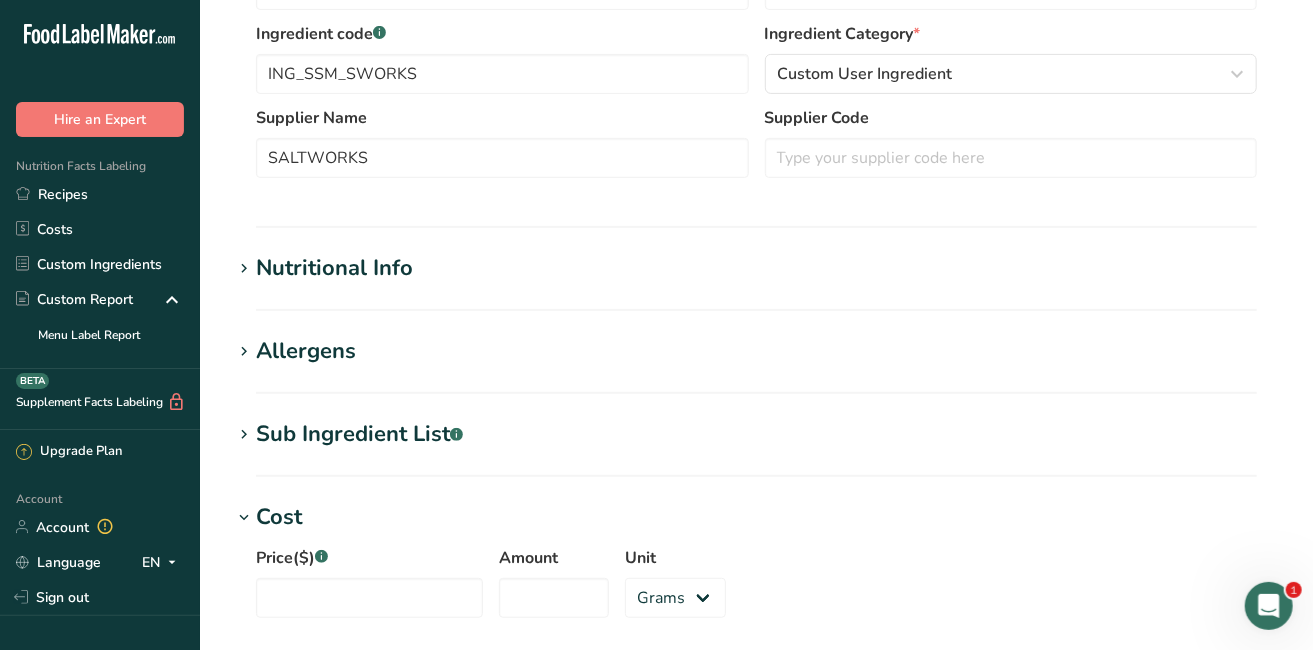scroll, scrollTop: 429, scrollLeft: 0, axis: vertical 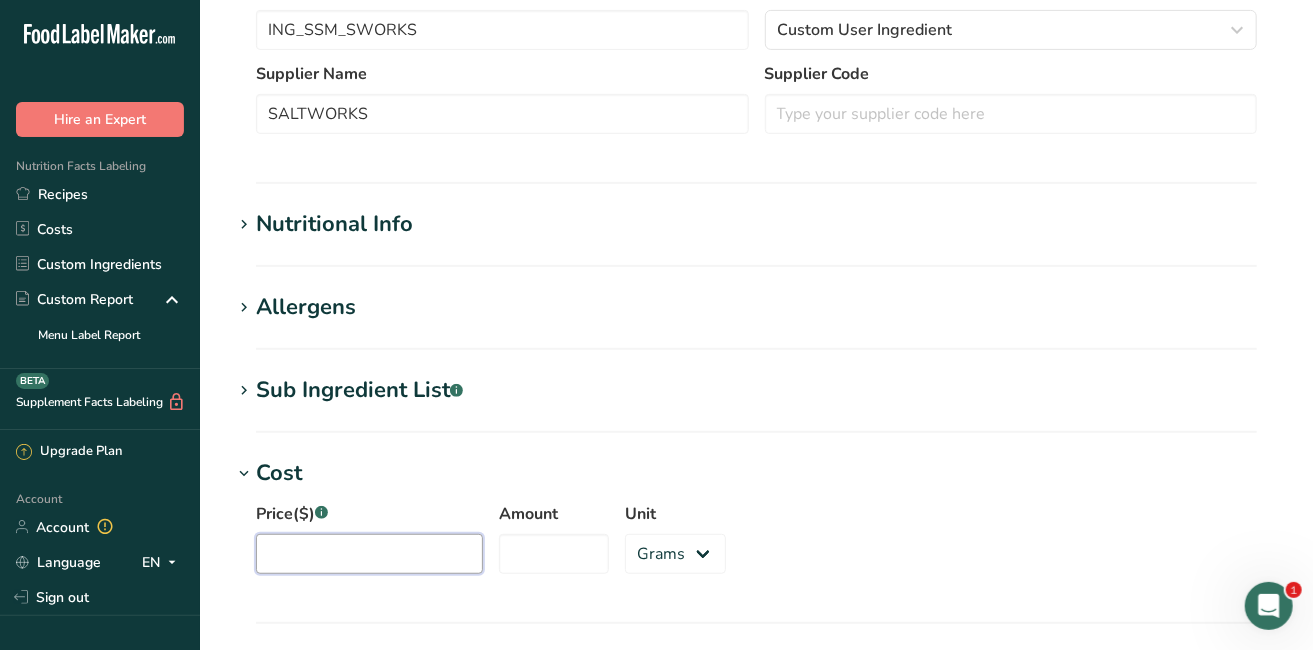 click on "Price($)
.a-a{fill:#347362;}.b-a{fill:#fff;}" at bounding box center (369, 554) 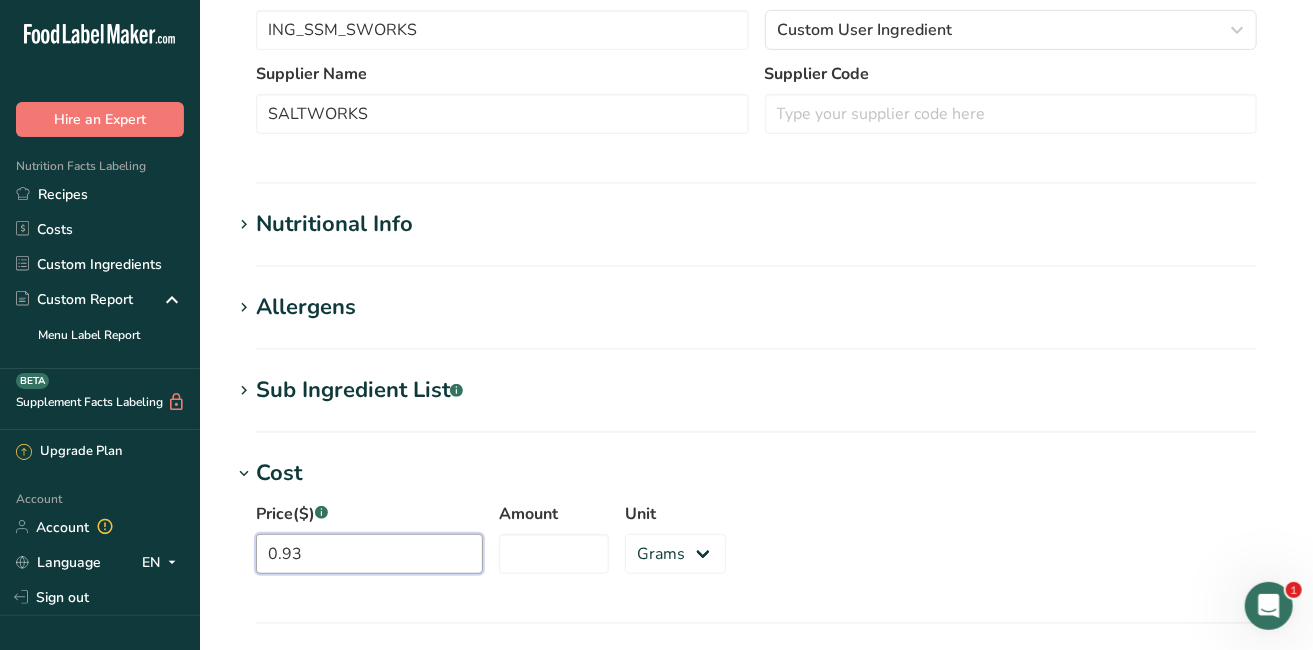 type on "0.93" 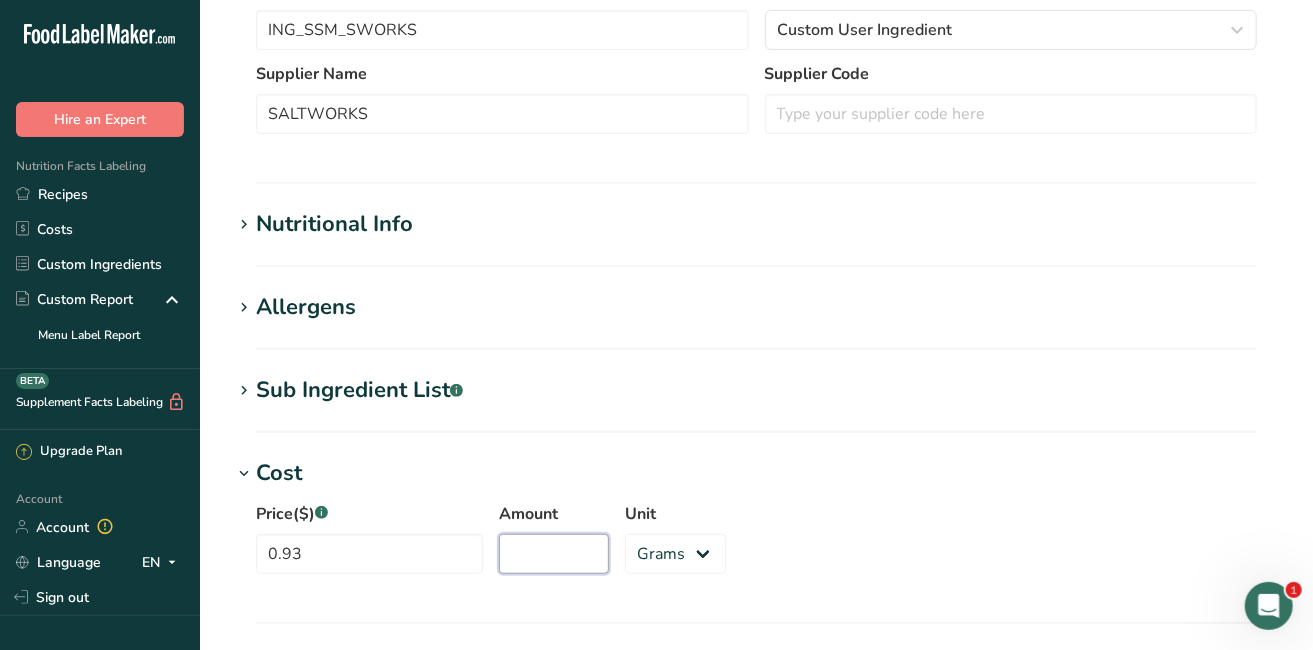 click on "Amount" at bounding box center [554, 554] 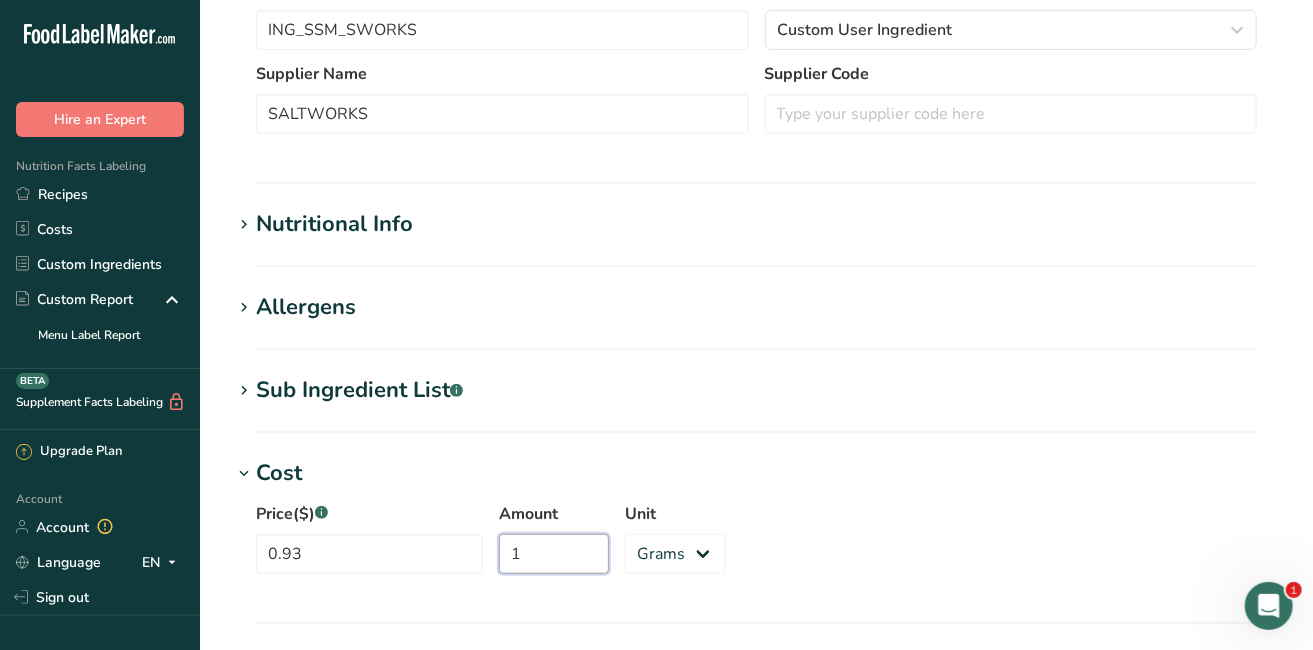 type on "1" 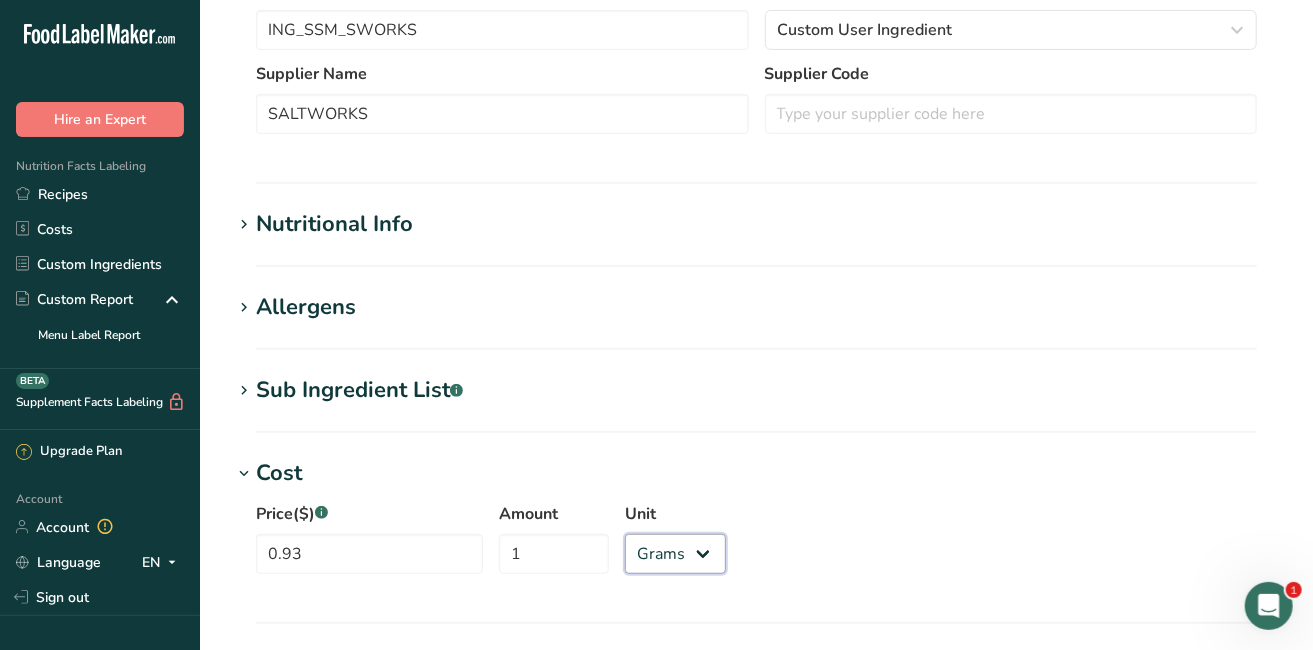 click on "Grams
kg
mg
mcg
lb
oz" at bounding box center (675, 554) 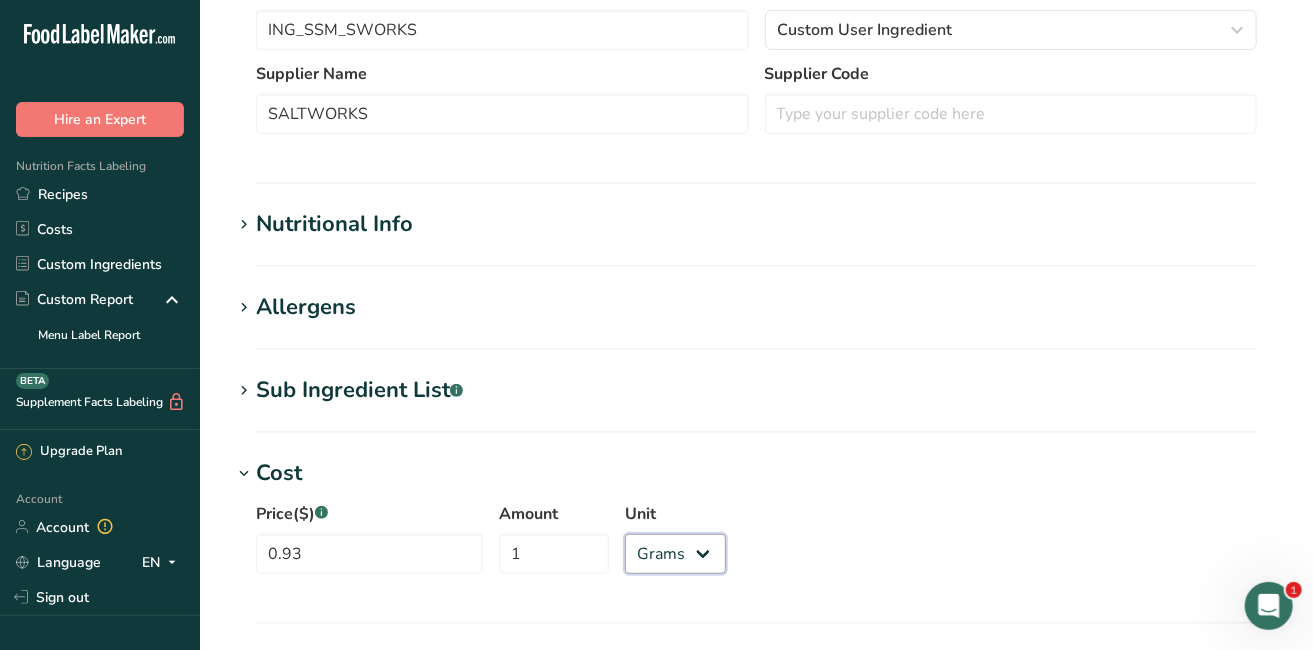 select on "12" 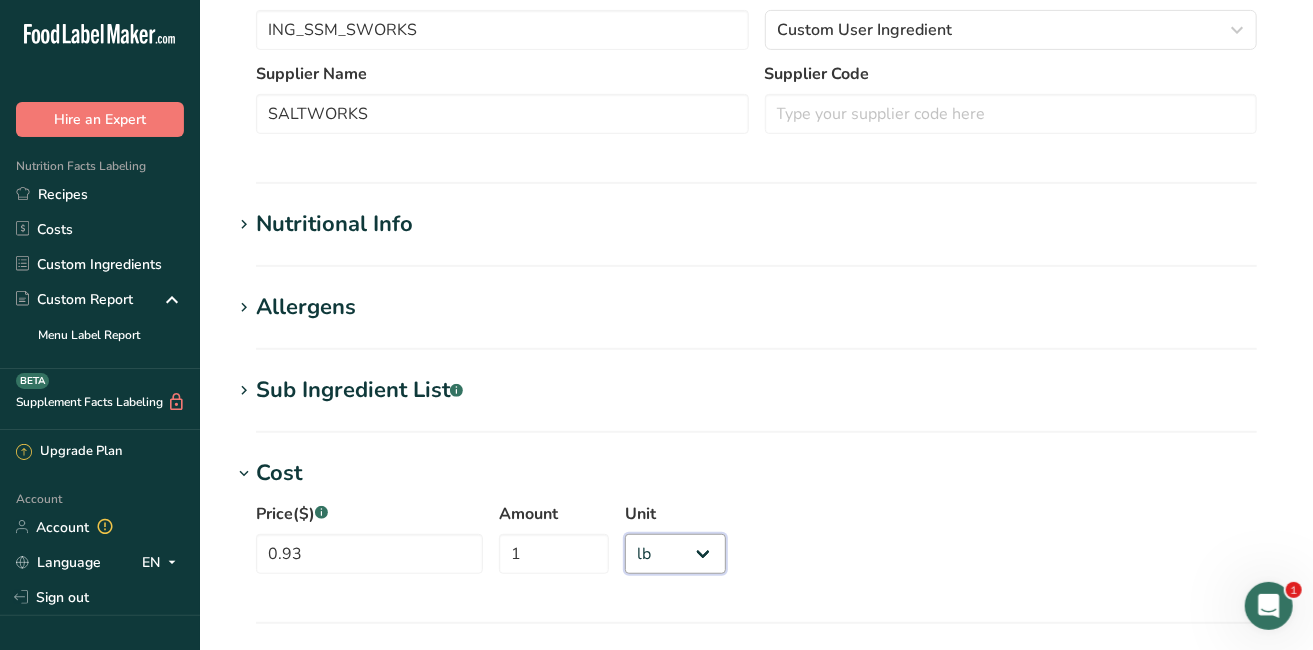 click on "Grams
kg
mg
mcg
lb
oz" at bounding box center [675, 554] 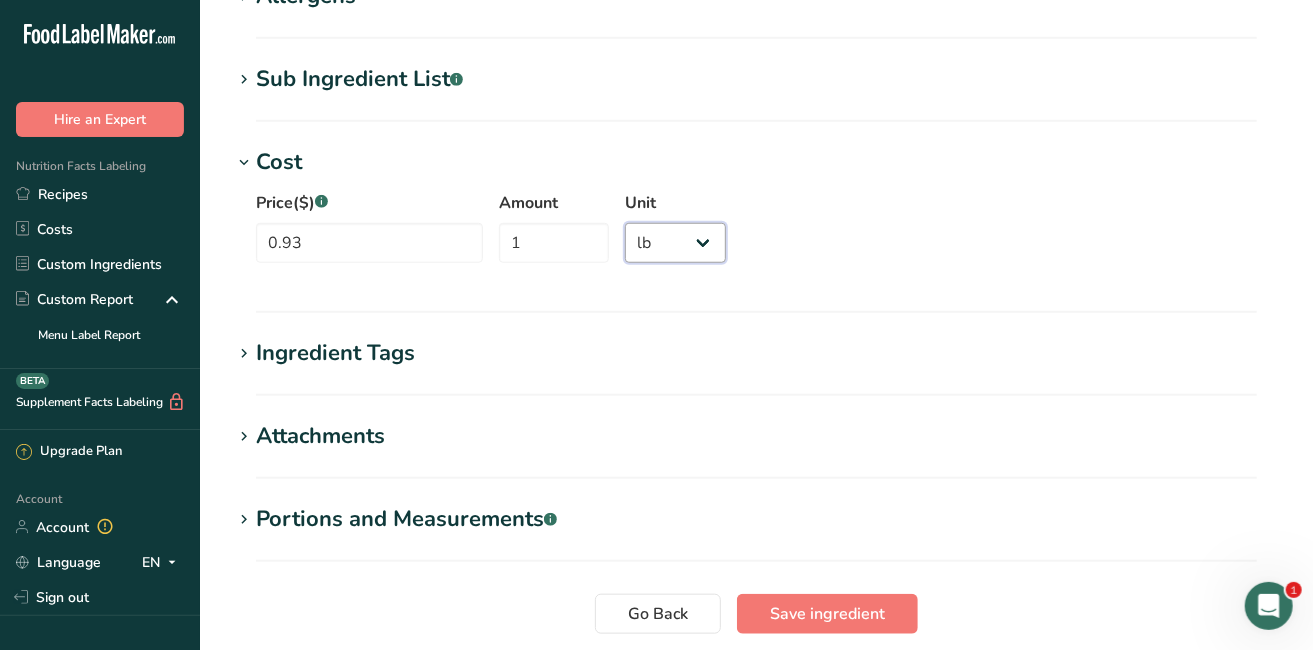 scroll, scrollTop: 785, scrollLeft: 0, axis: vertical 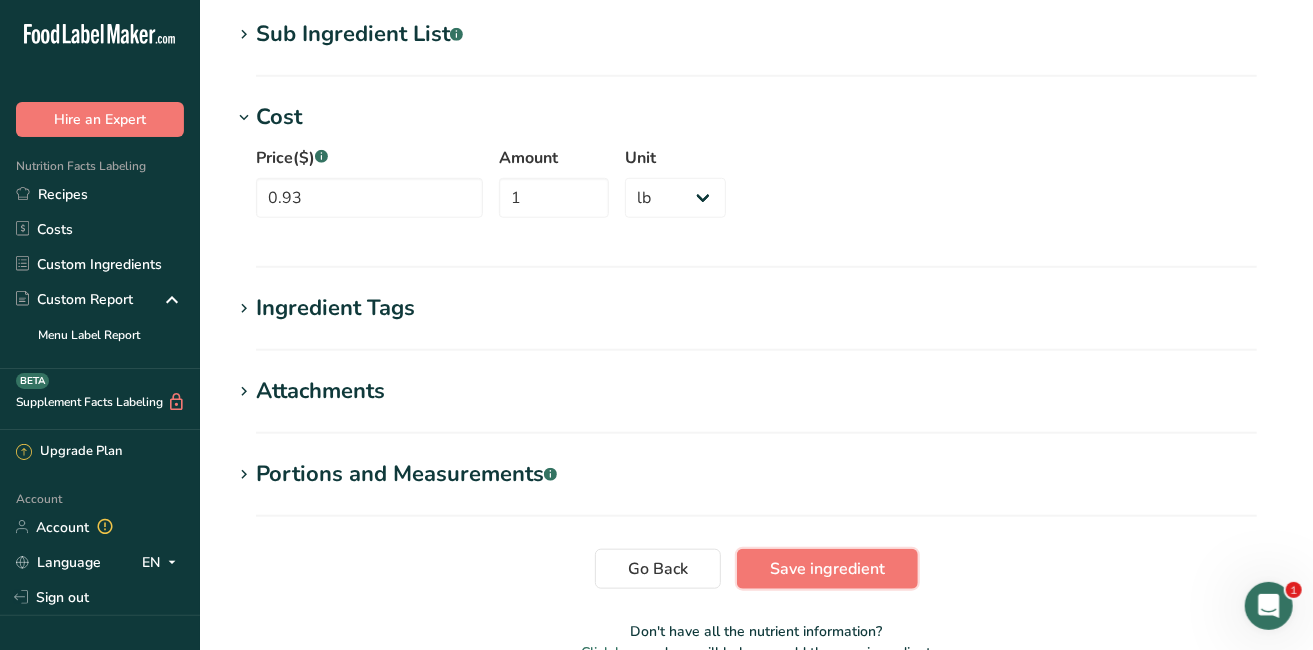 click on "Save ingredient" at bounding box center [827, 569] 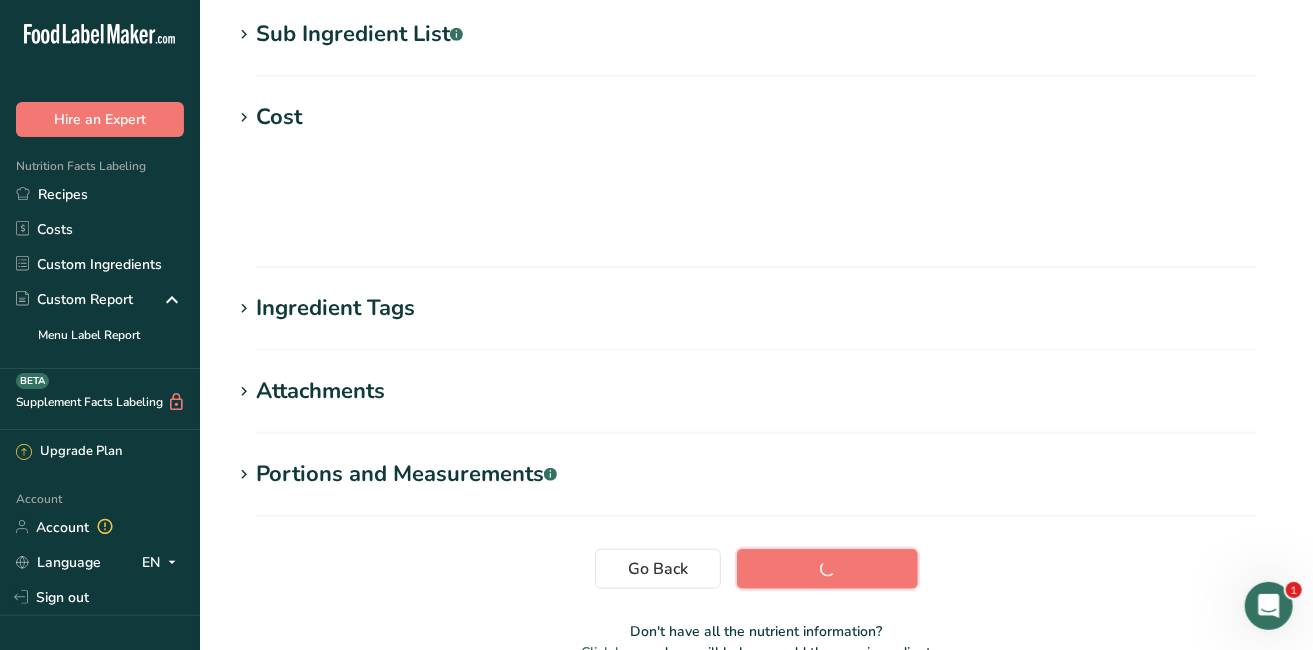 scroll, scrollTop: 407, scrollLeft: 0, axis: vertical 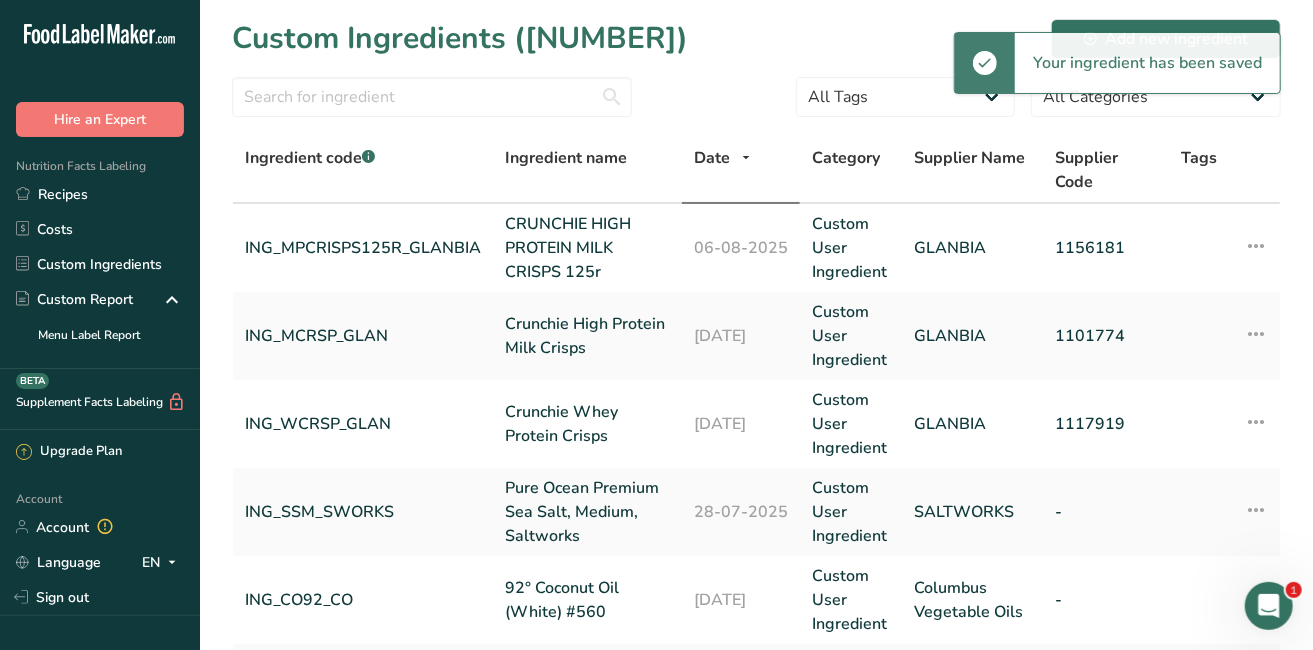 drag, startPoint x: 802, startPoint y: 574, endPoint x: 1085, endPoint y: 486, distance: 296.36633 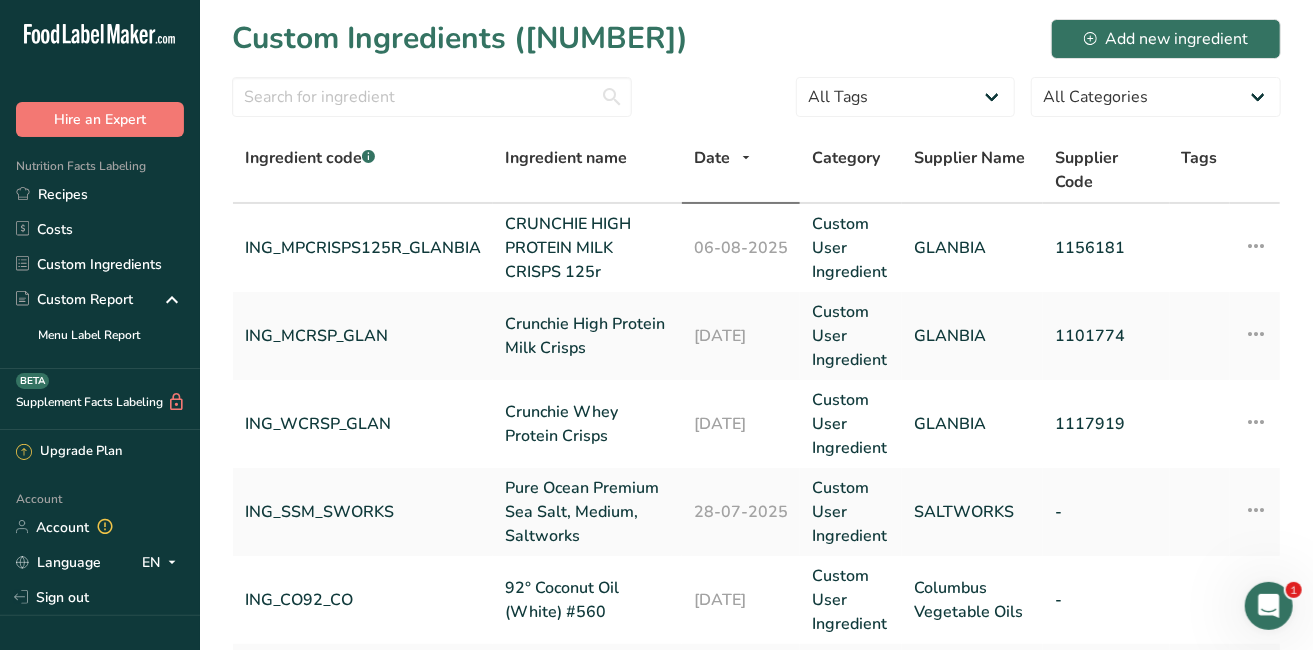 click on "ING_CO92_CO" at bounding box center (363, 600) 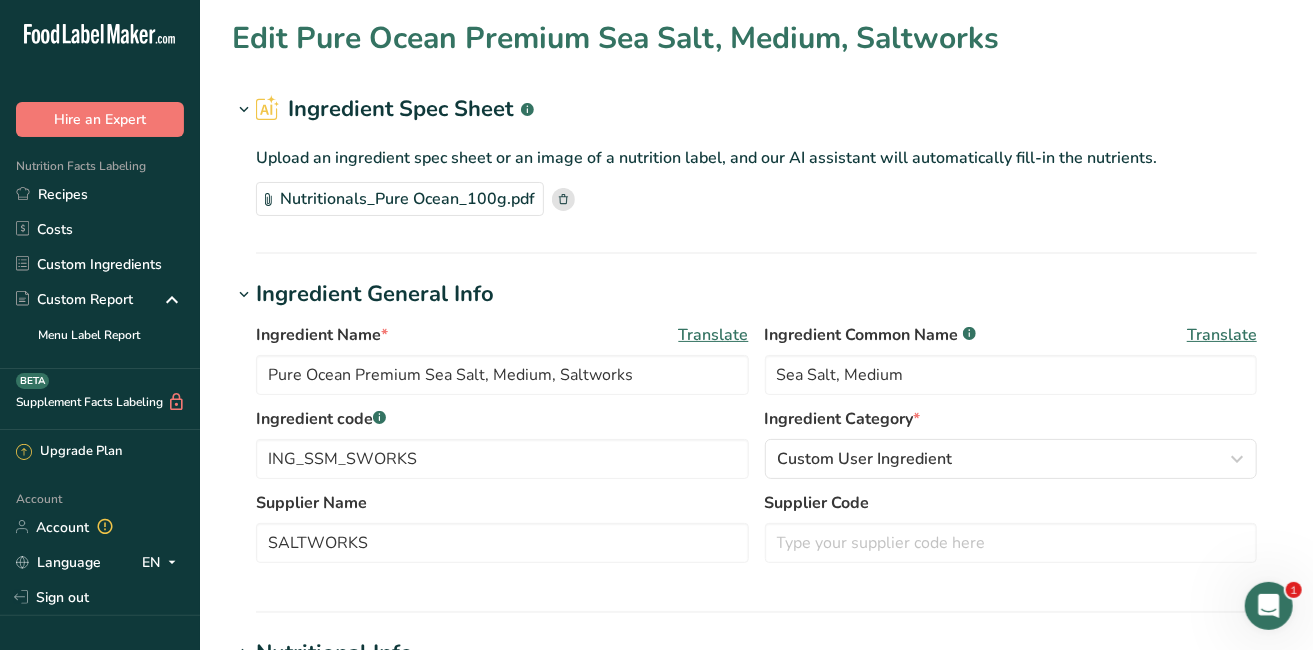 type on "92° Coconut Oil (White) #560" 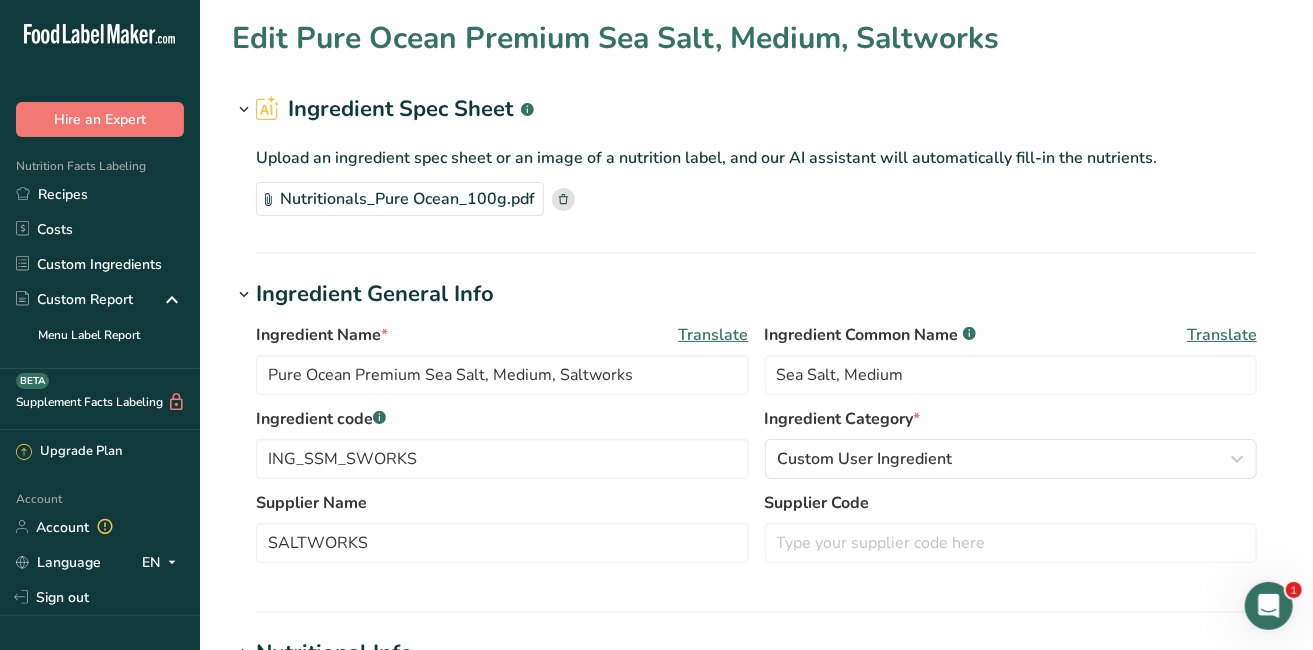 type on "Coconut Oil" 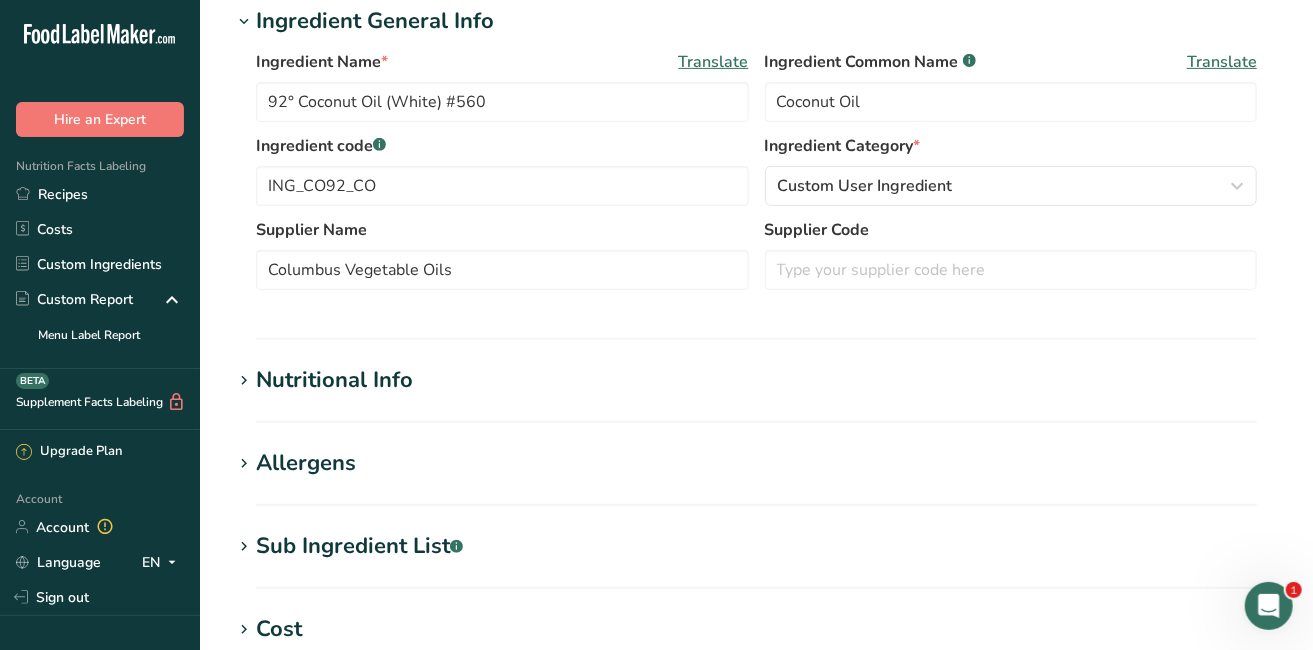 scroll, scrollTop: 460, scrollLeft: 0, axis: vertical 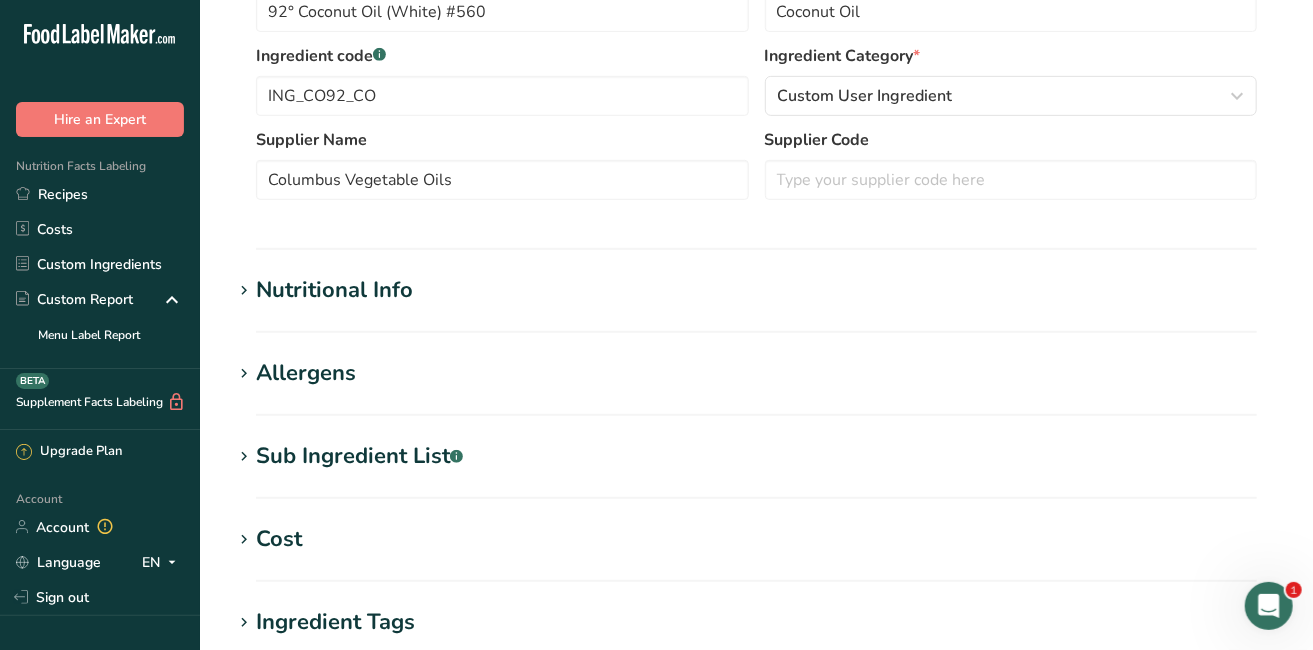 click on "Cost" at bounding box center (279, 539) 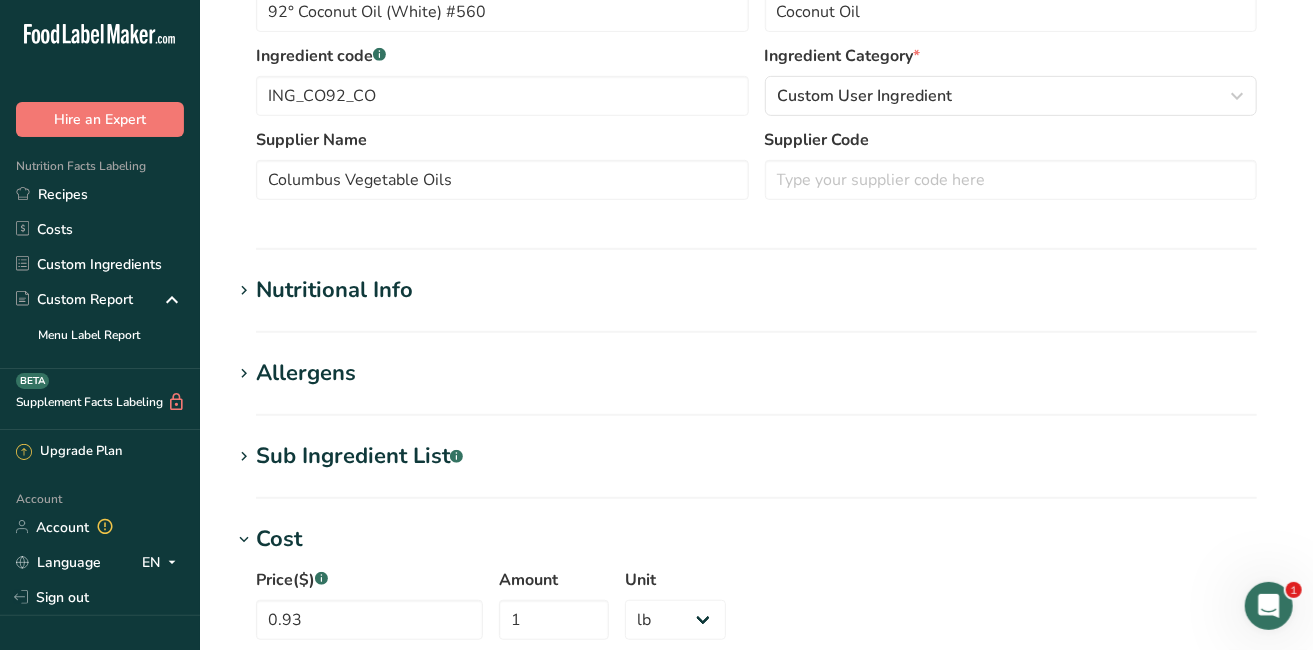click on "Custom Ingredients" at bounding box center (100, 264) 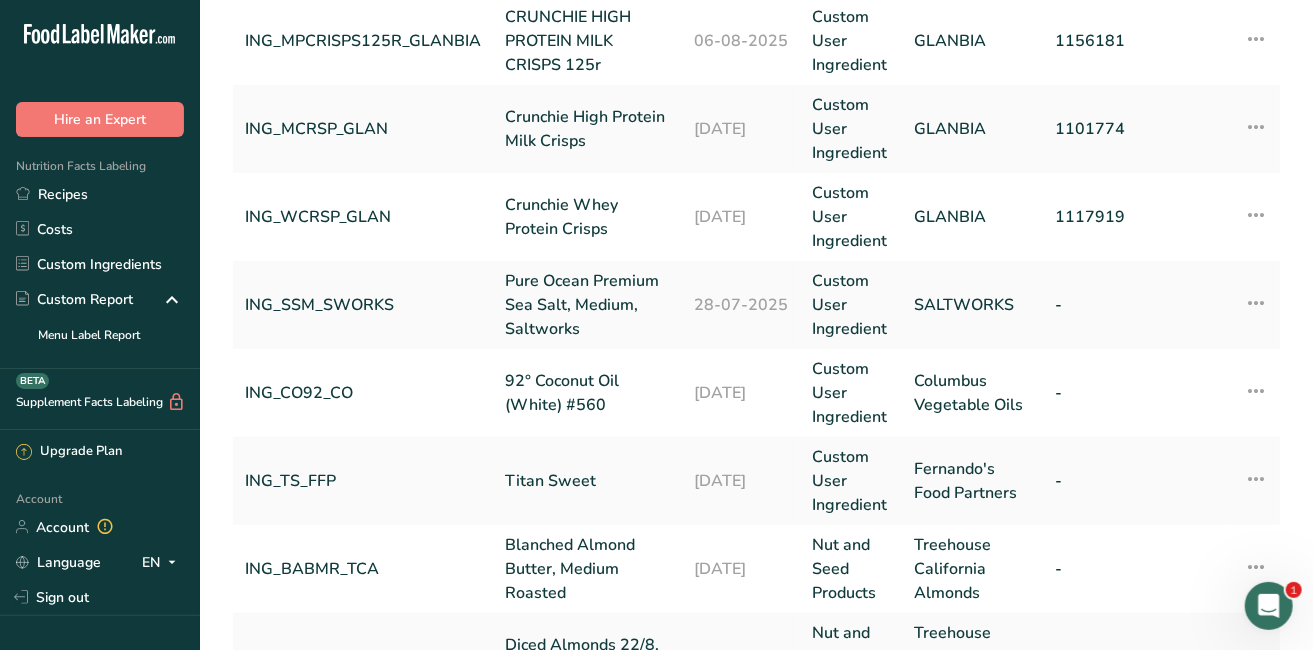 scroll, scrollTop: 222, scrollLeft: 0, axis: vertical 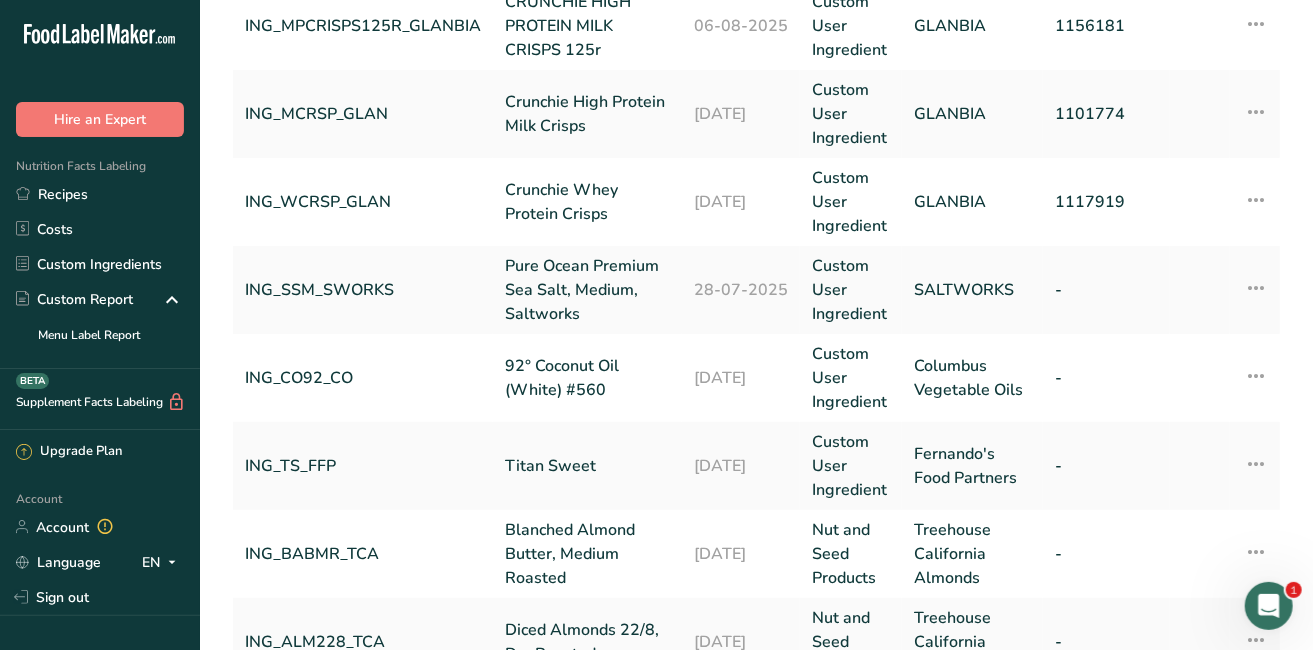 click on "ING_BABMR_TCA" at bounding box center (363, 554) 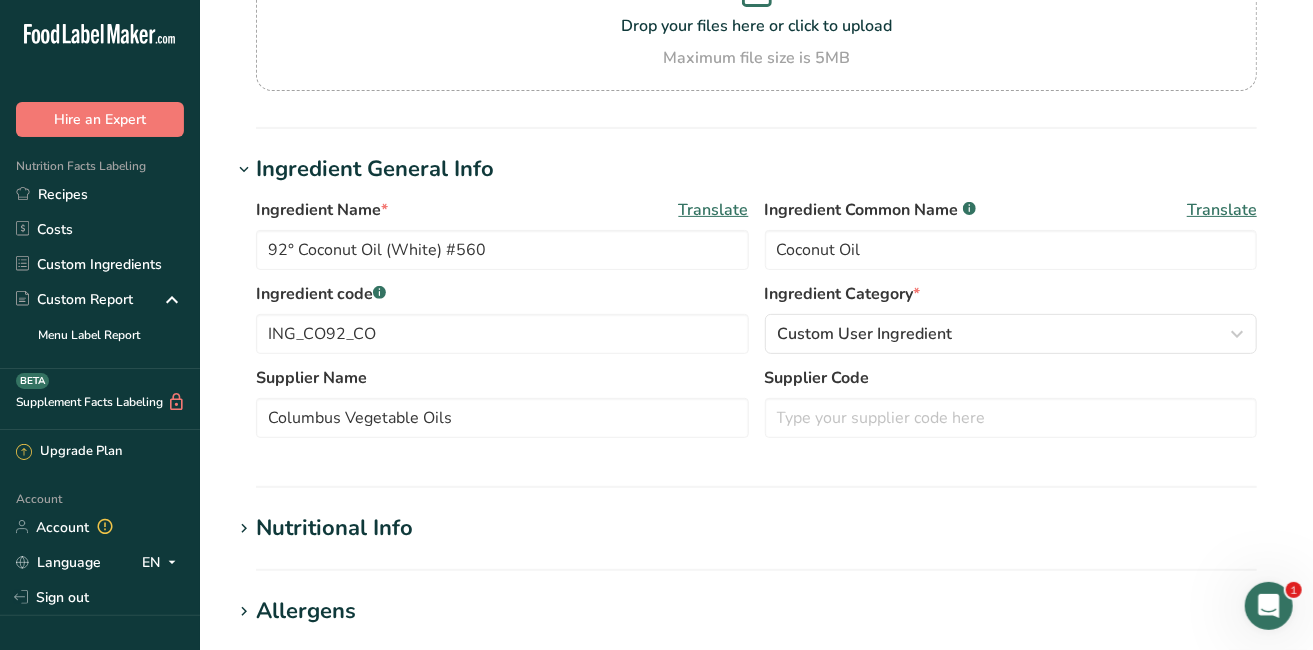 scroll, scrollTop: 0, scrollLeft: 0, axis: both 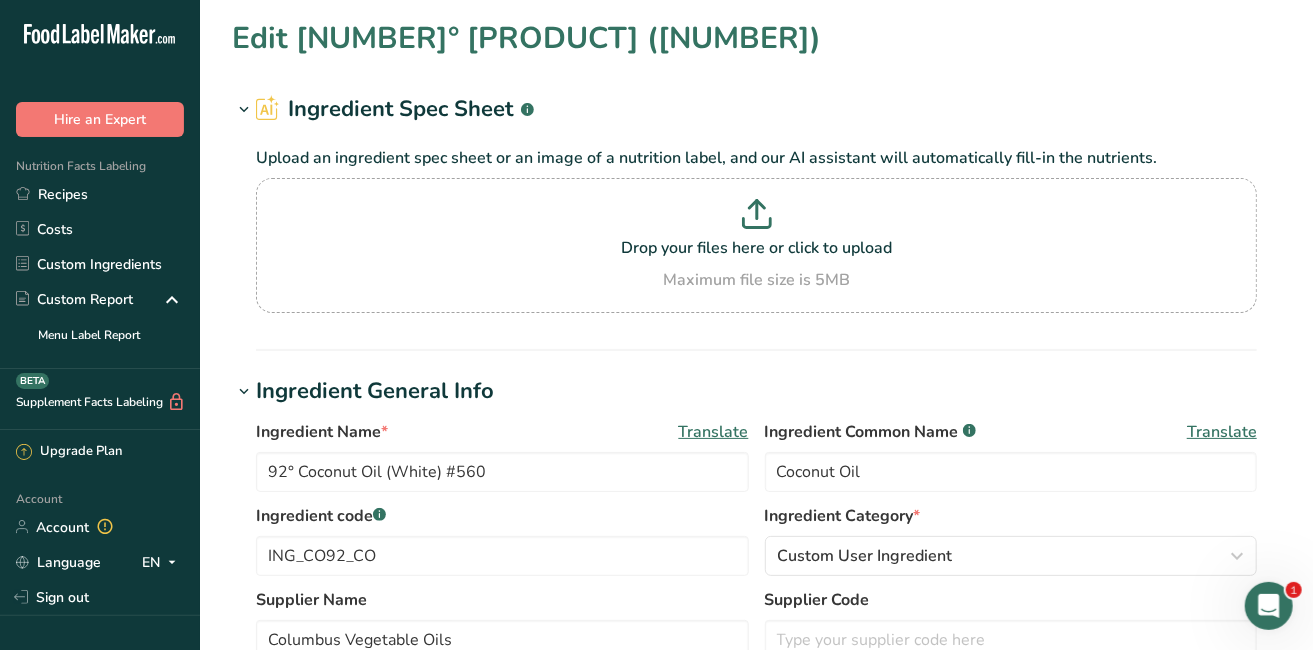 type on "Blanched Almond Butter, Medium Roasted" 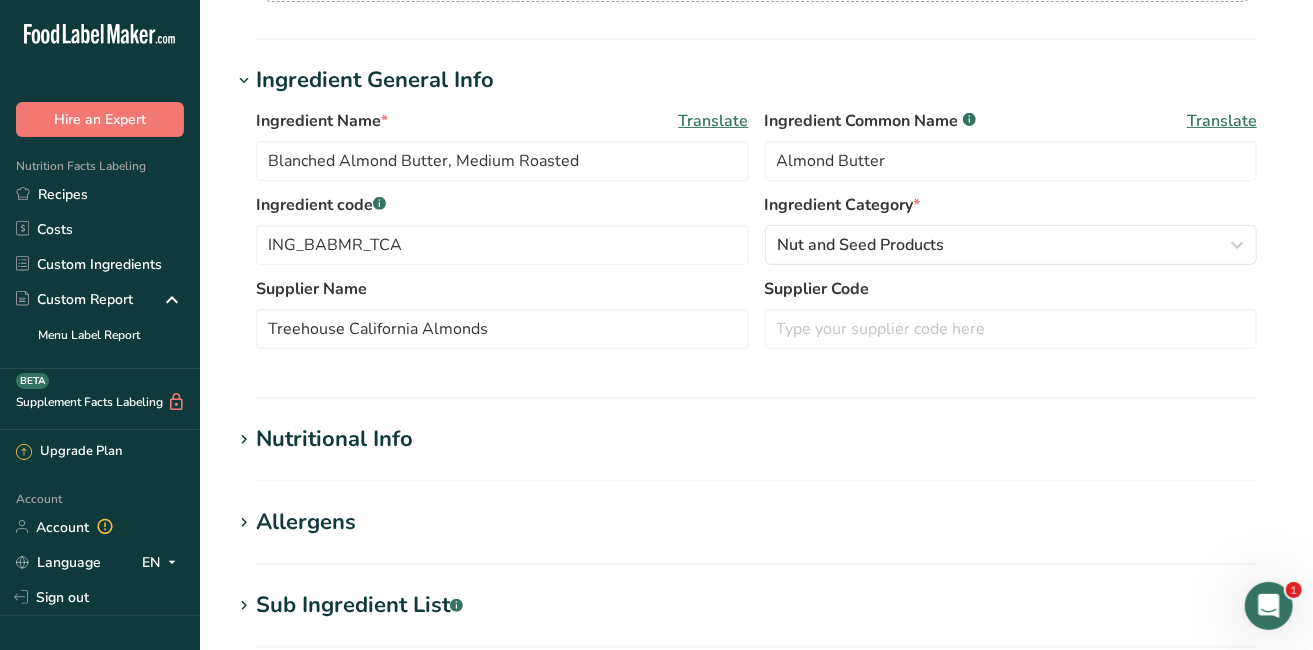 scroll, scrollTop: 488, scrollLeft: 0, axis: vertical 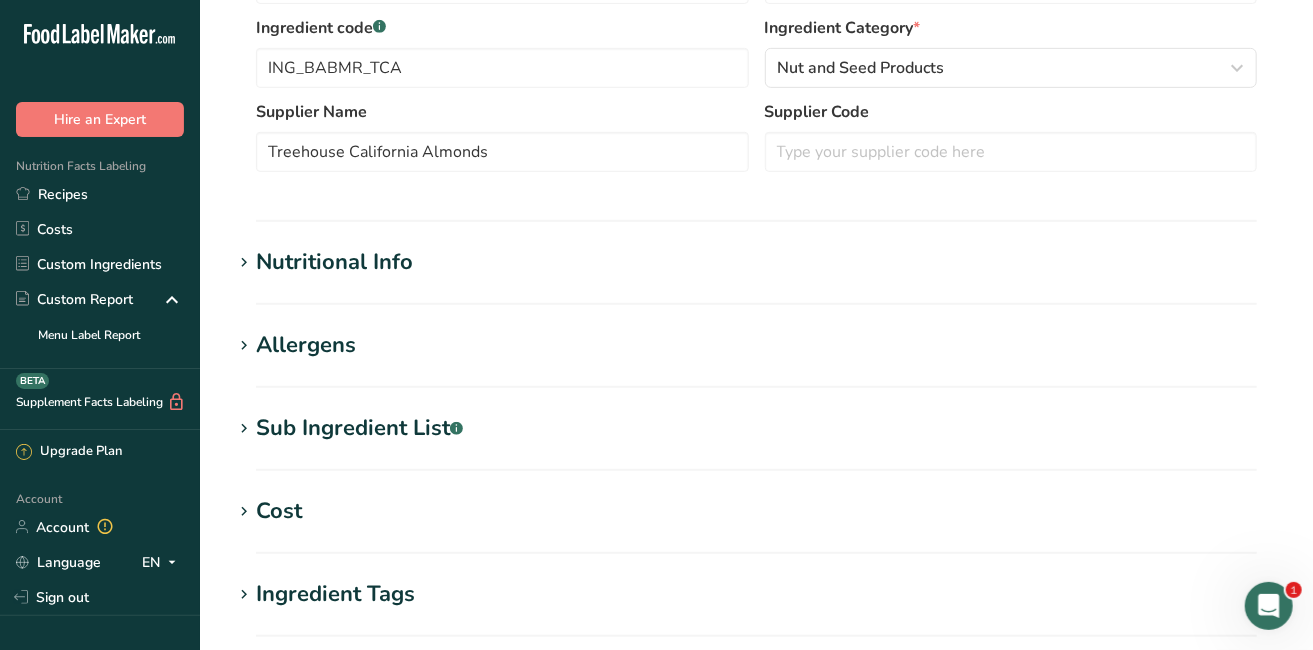 click on "Edit Blanched Almond Butter, Medium Roasted
Ingredient Spec Sheet
.a-a{fill:#347362;}.b-a{fill:#fff;}
Upload an ingredient spec sheet or an image of a nutrition label, and our AI assistant will automatically fill-in the nutrients.
Drop your files here or click to upload
Maximum file size is 5MB
Ingredient General Info
Ingredient Name *
Translate
Blanched Almond Butter, Medium Roasted
Ingredient Common Name
.a-a{fill:#347362;}.b-a{fill:#fff;}
Translate
Almond Butter
Ingredient code
.a-a{fill:#347362;}.b-a{fill:#fff;}           ING_BABMR_TCA
Ingredient Category *
Nut and Seed Products" at bounding box center (756, 246) 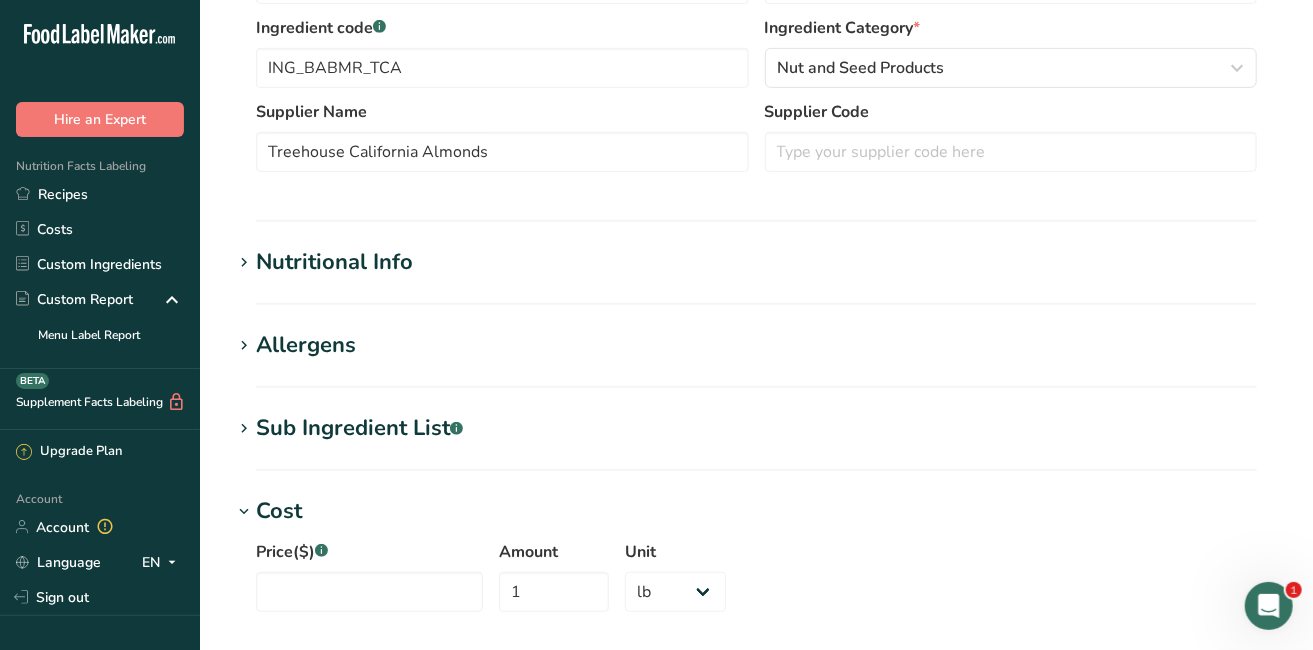 click on "Recipes" at bounding box center (100, 194) 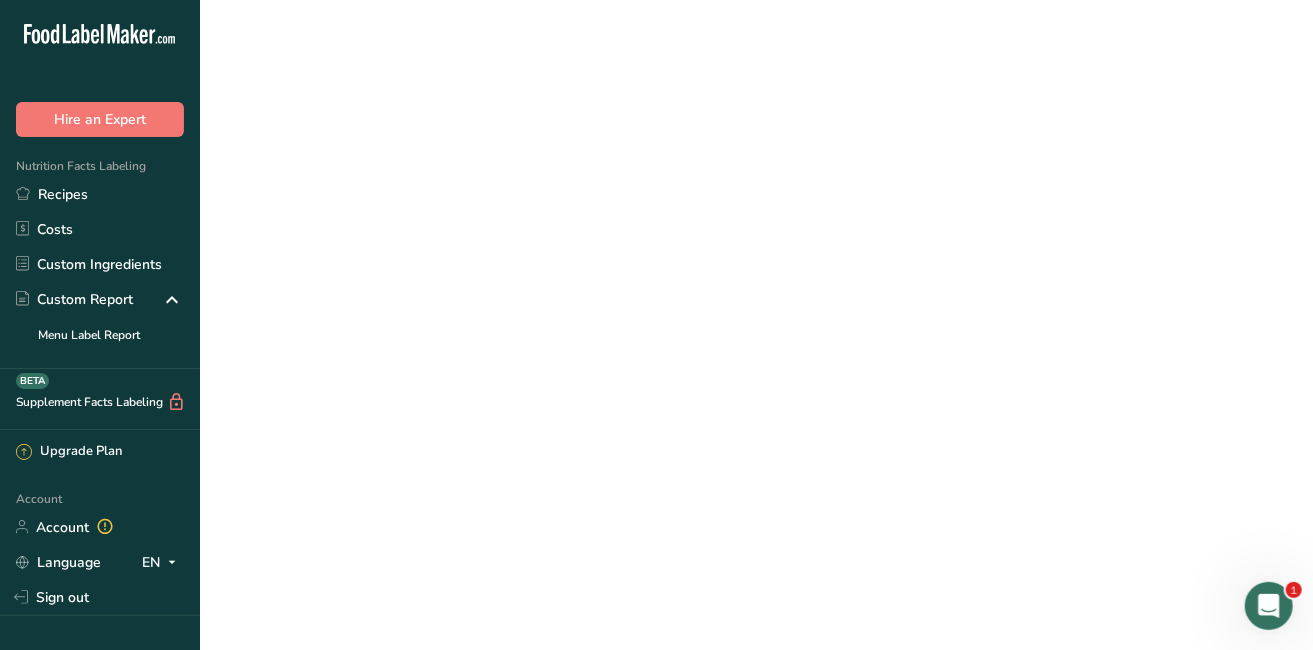 scroll, scrollTop: 0, scrollLeft: 0, axis: both 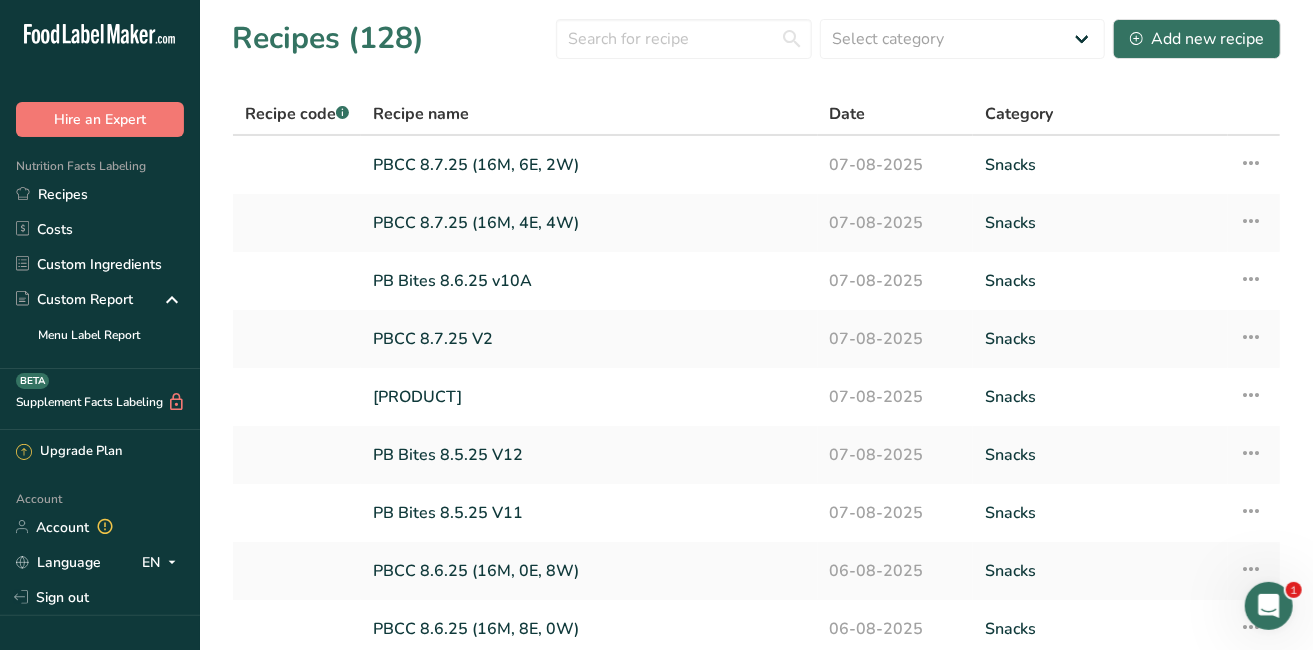 click on "Recipes" at bounding box center [100, 194] 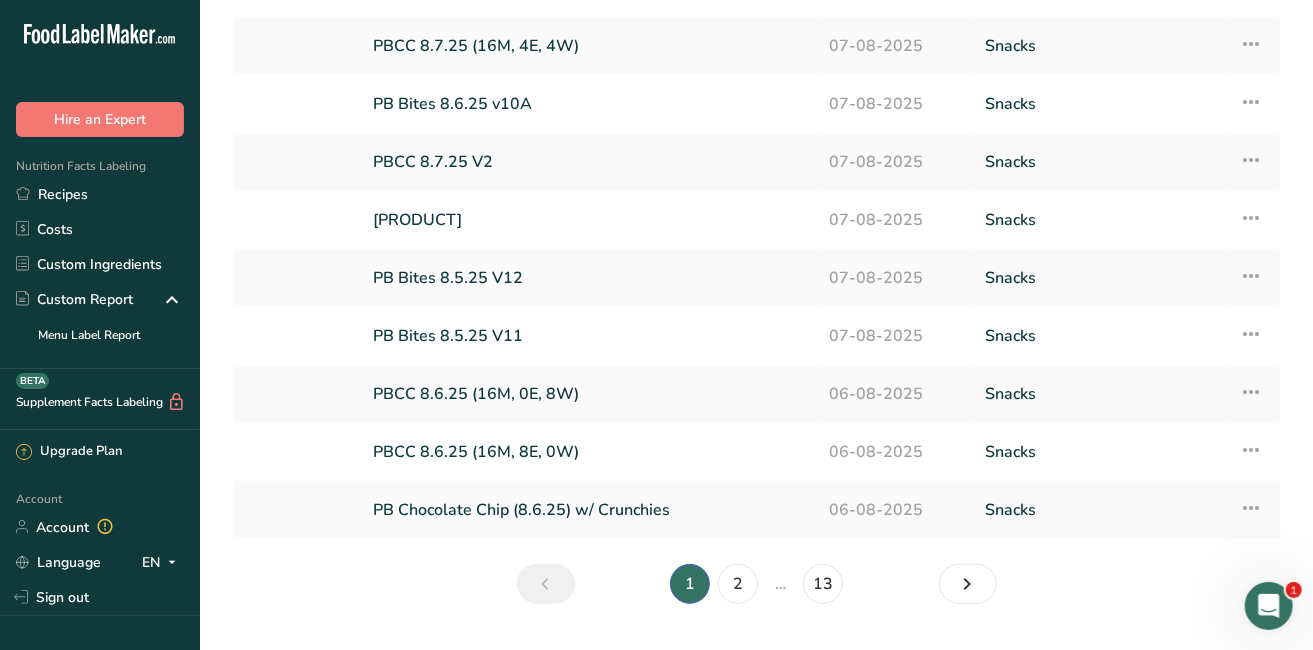 scroll, scrollTop: 222, scrollLeft: 0, axis: vertical 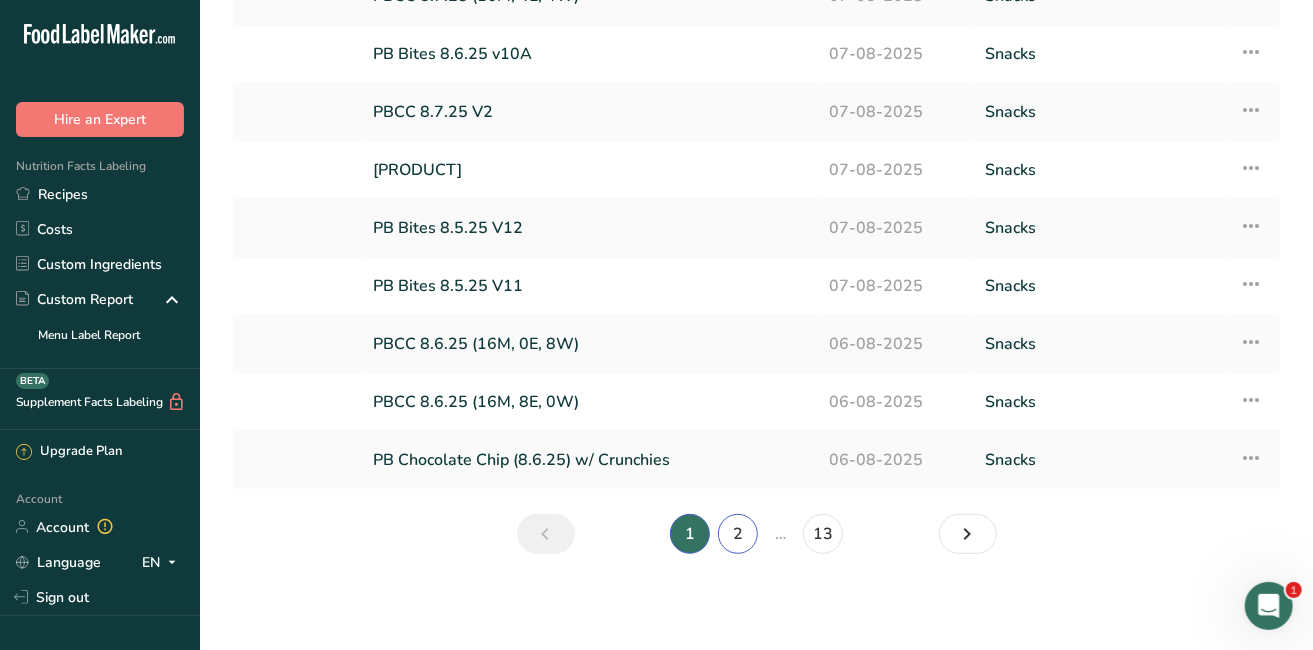 click on "2" at bounding box center [738, 534] 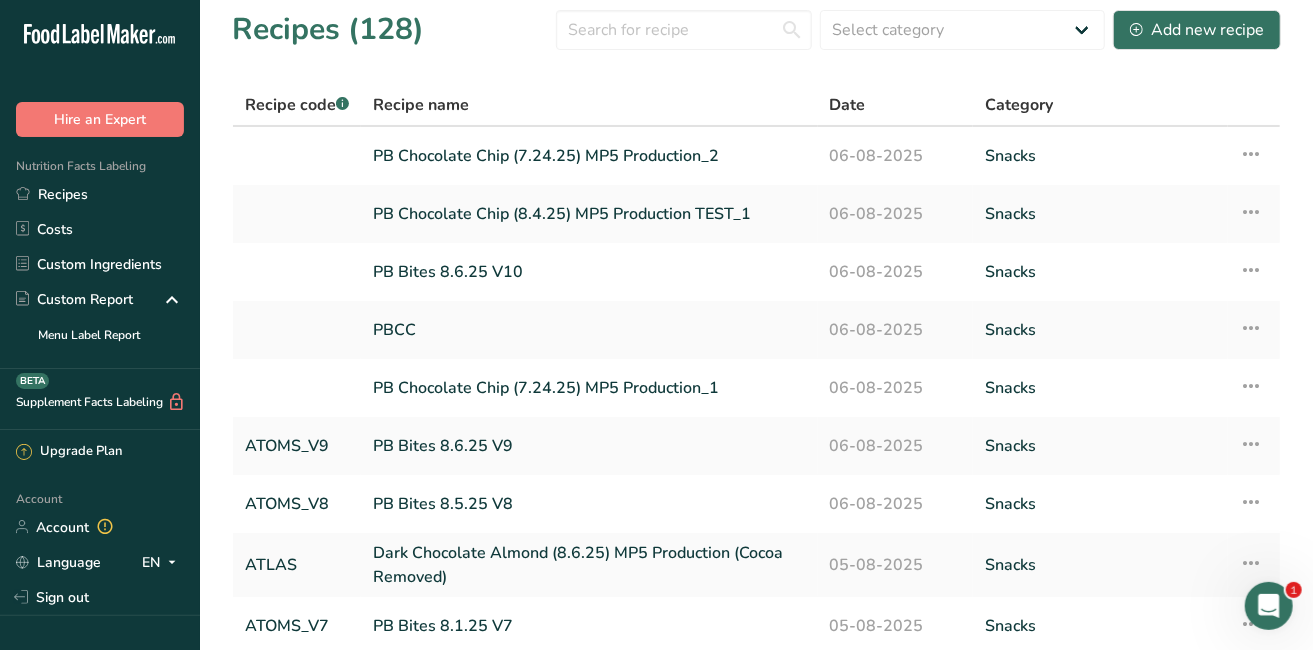 scroll, scrollTop: 0, scrollLeft: 0, axis: both 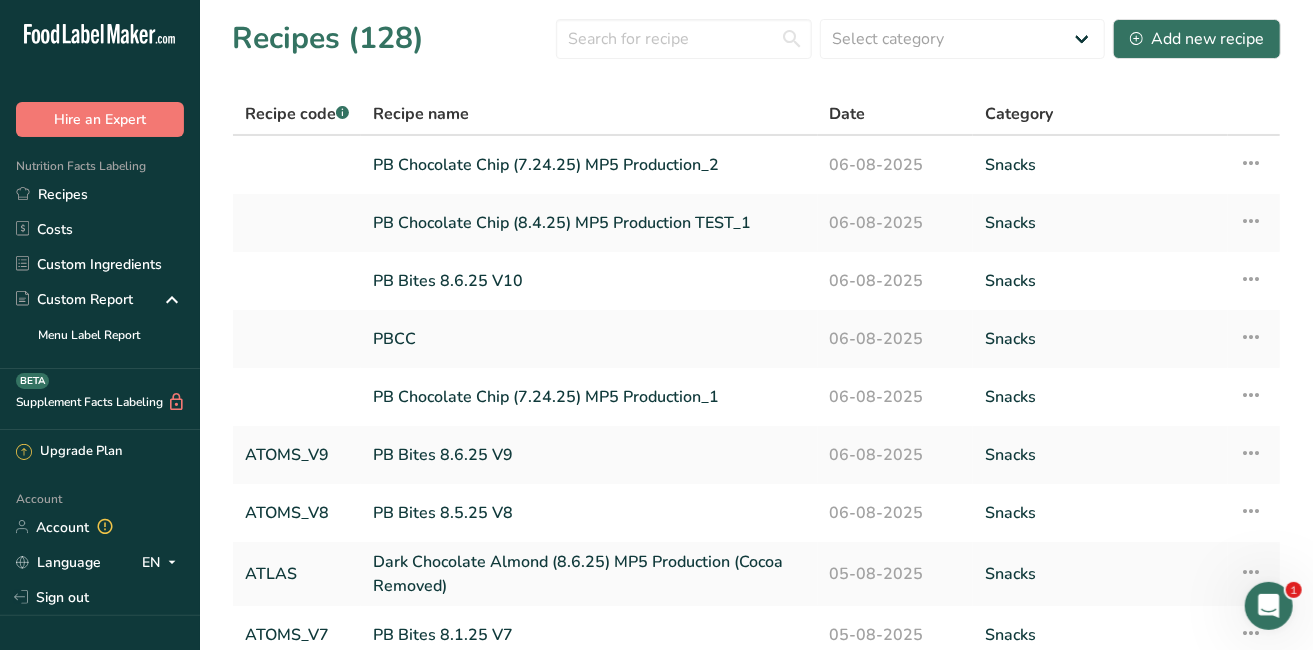 click on "PBCC" at bounding box center (589, 339) 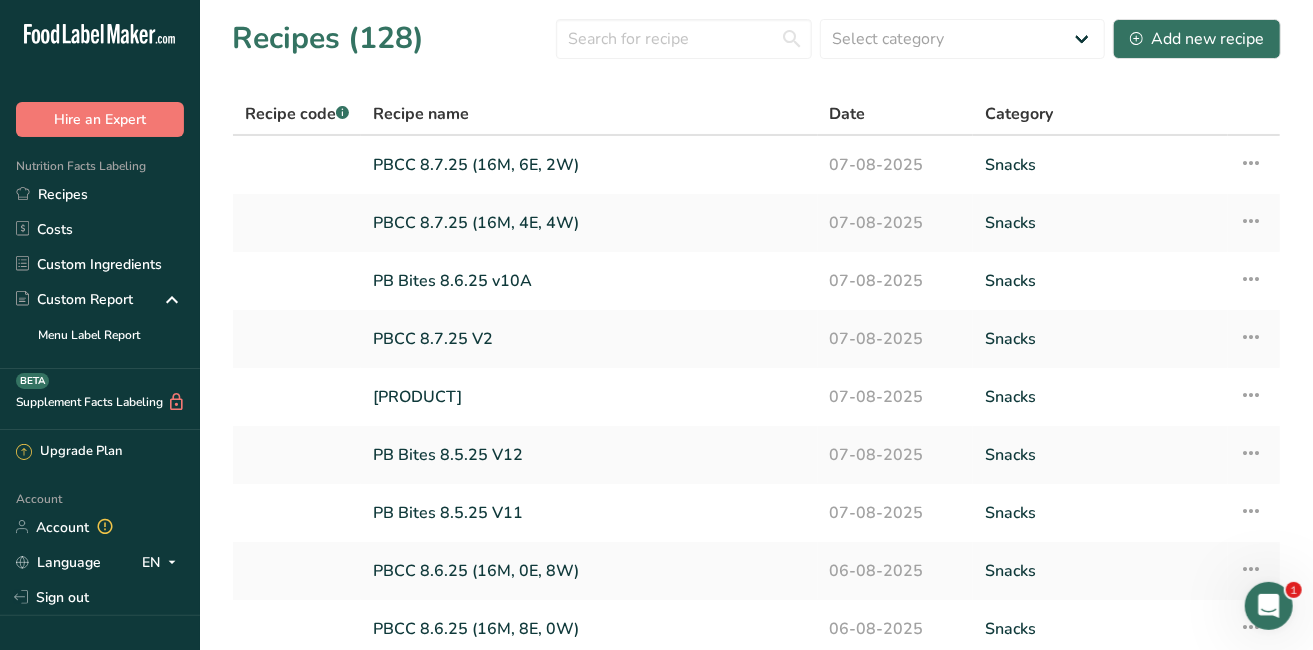 click on "Recipes" at bounding box center [100, 194] 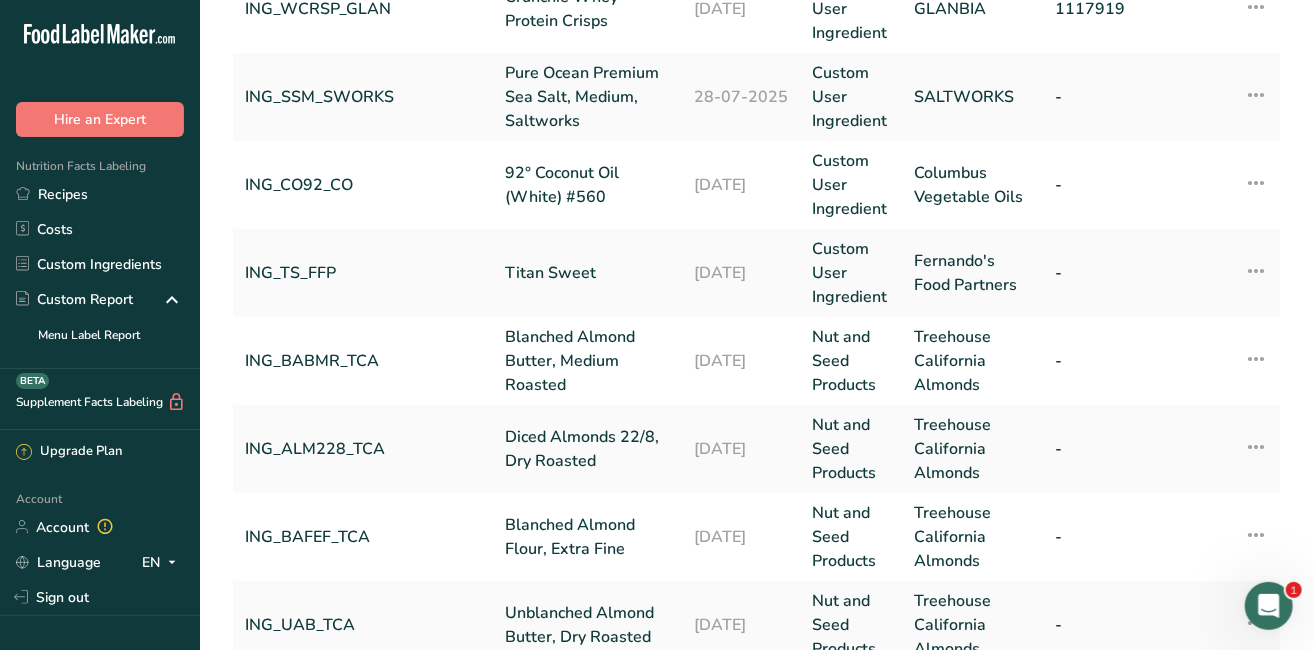 scroll, scrollTop: 489, scrollLeft: 0, axis: vertical 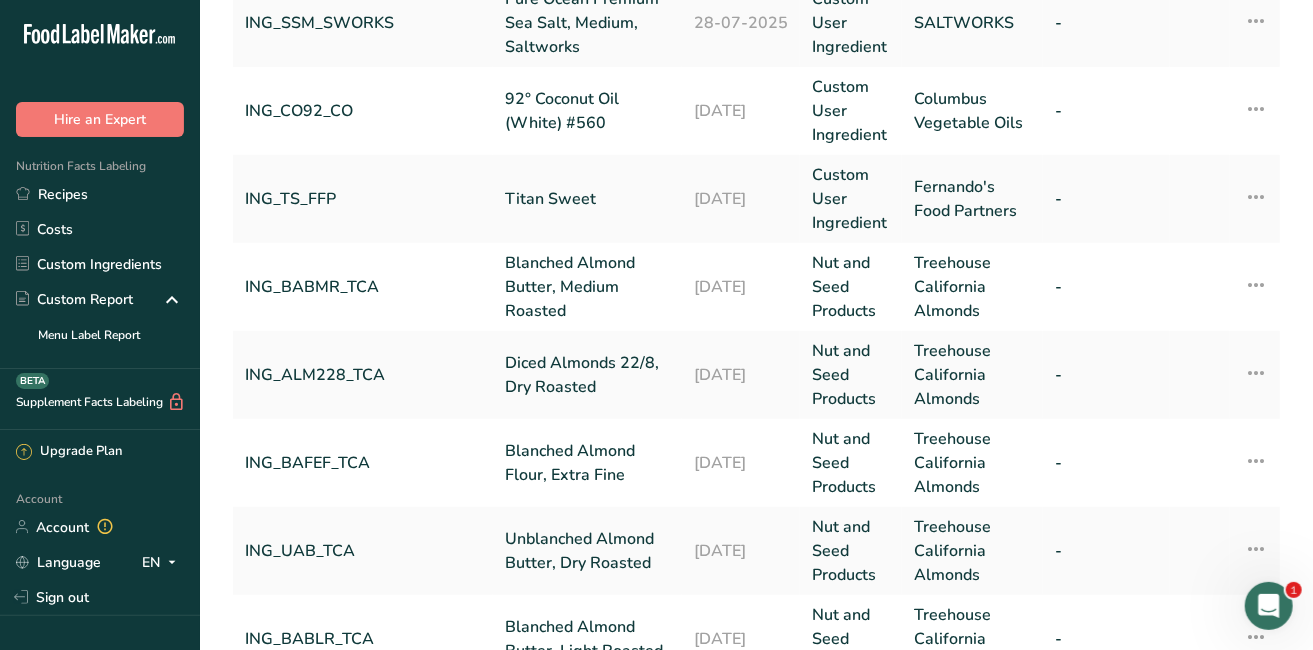 click on "ING_ALM228_TCA" at bounding box center [363, 375] 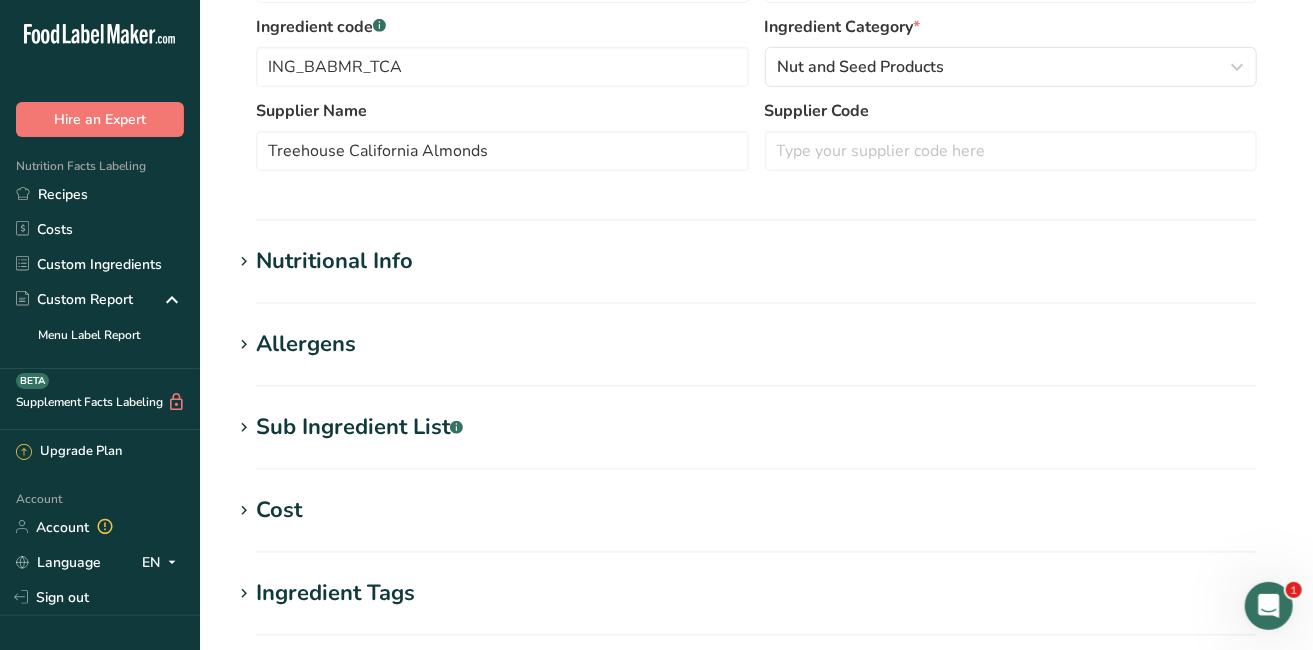 scroll, scrollTop: 0, scrollLeft: 0, axis: both 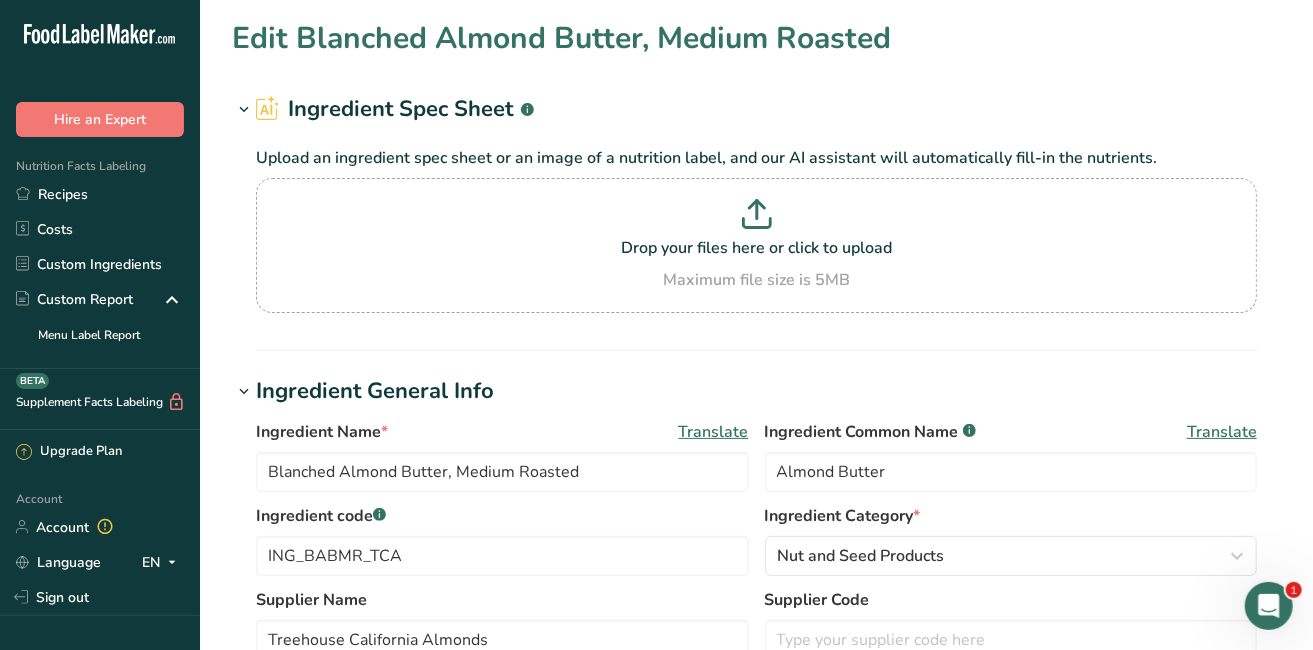 type on "Diced Almonds 22/8, Dry Roasted" 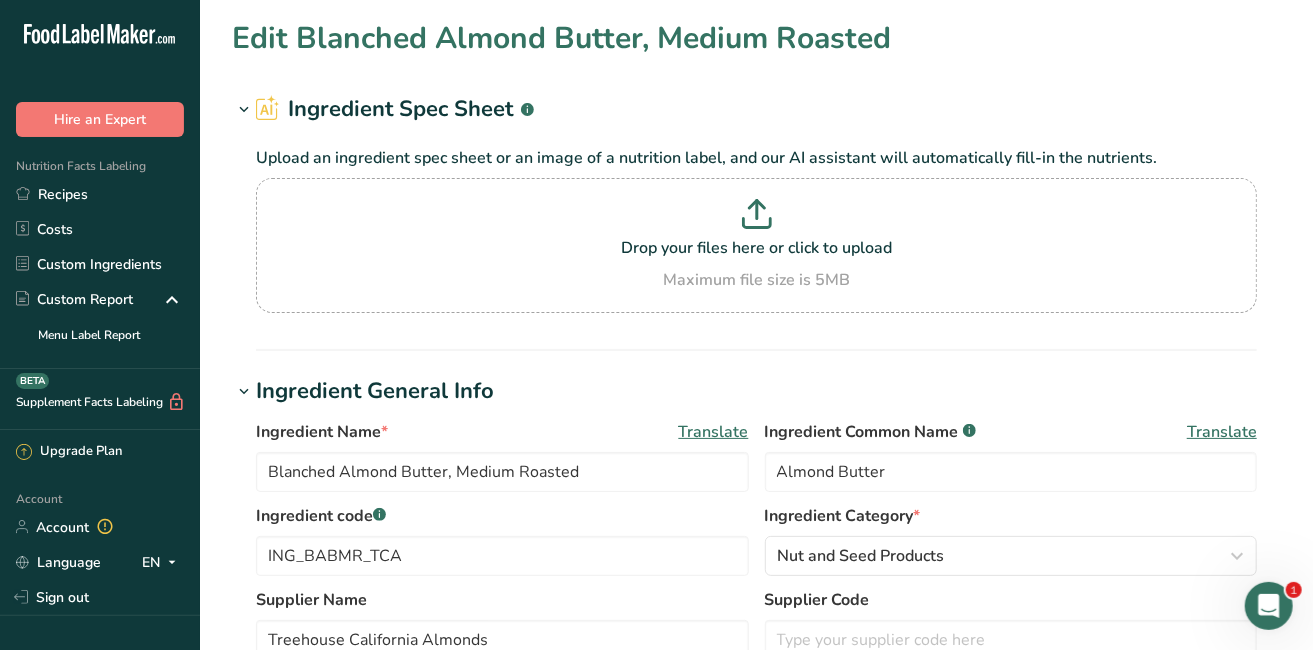 type on "Almonds" 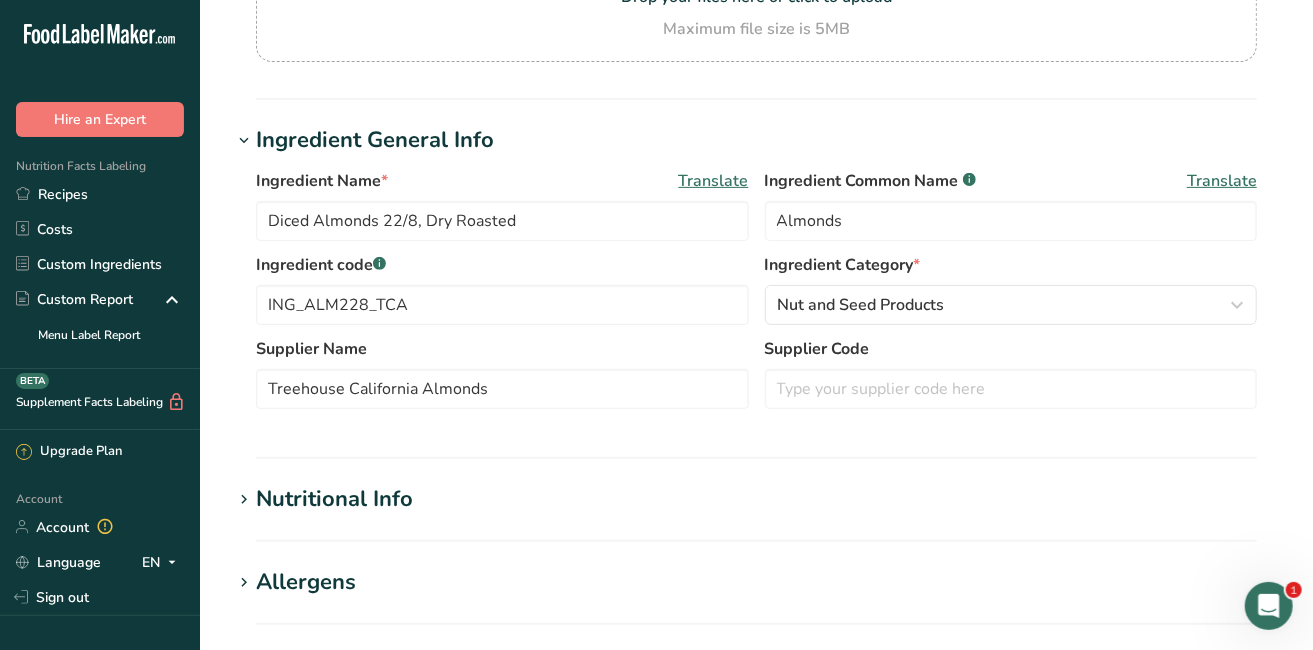 scroll, scrollTop: 281, scrollLeft: 0, axis: vertical 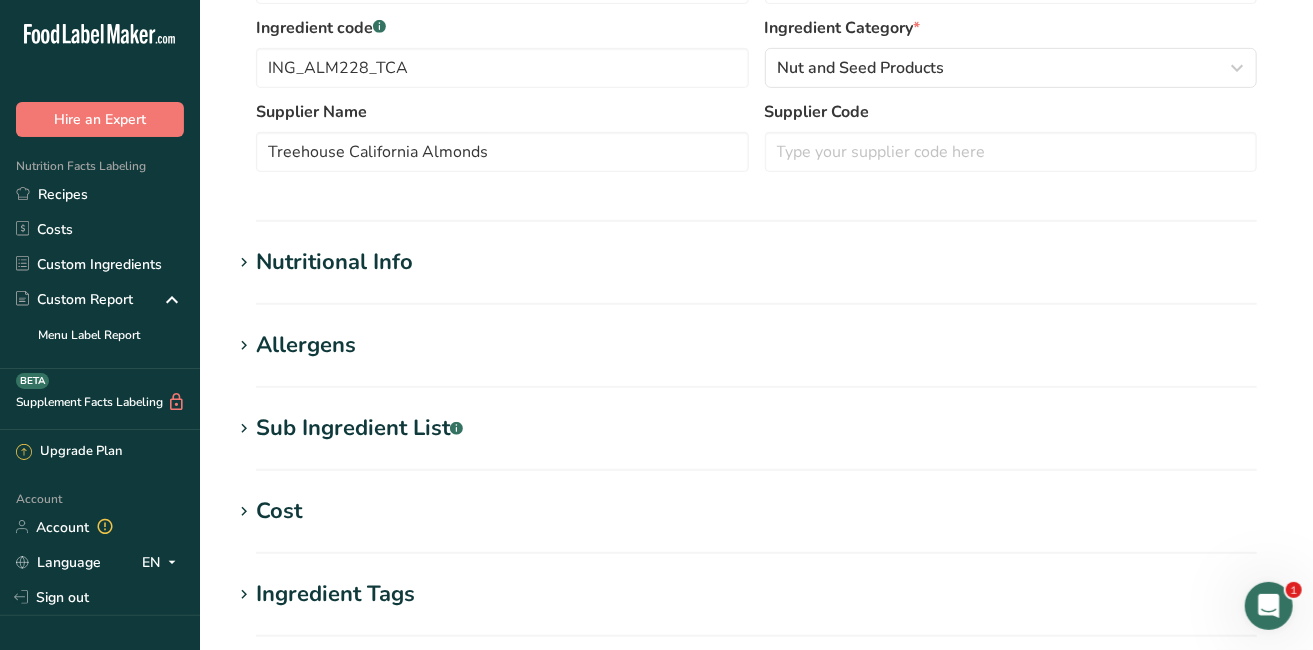 click on "Cost" at bounding box center (756, 511) 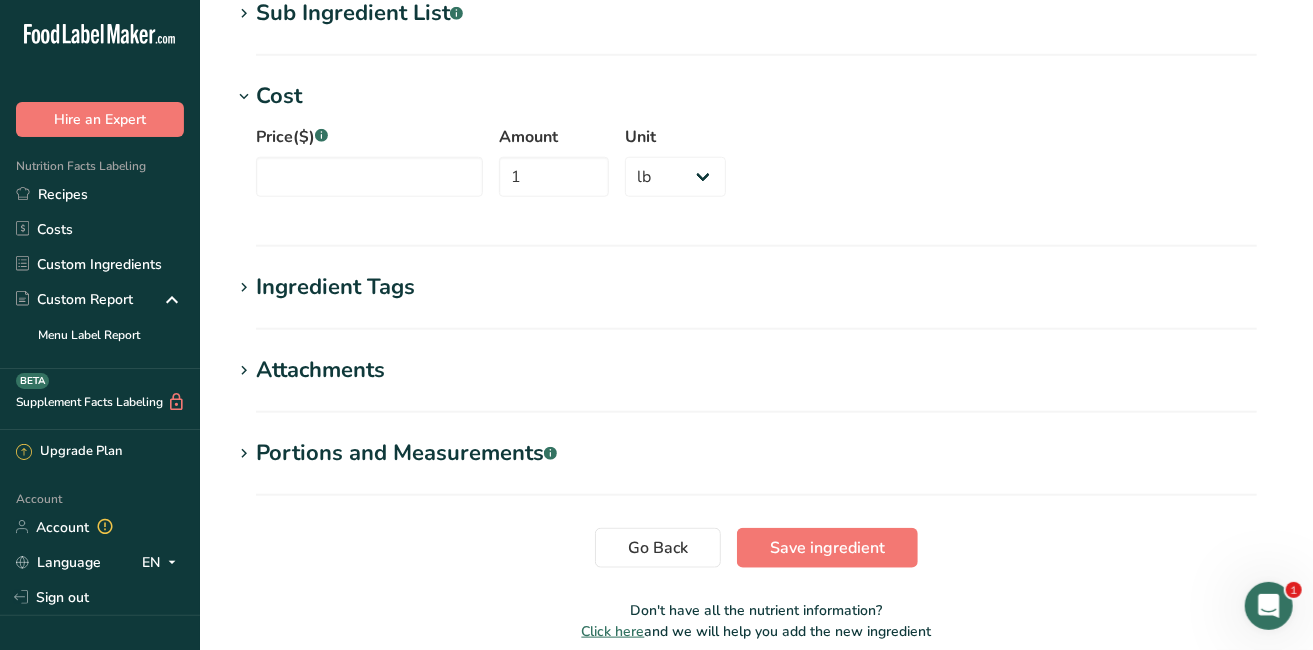 scroll, scrollTop: 948, scrollLeft: 0, axis: vertical 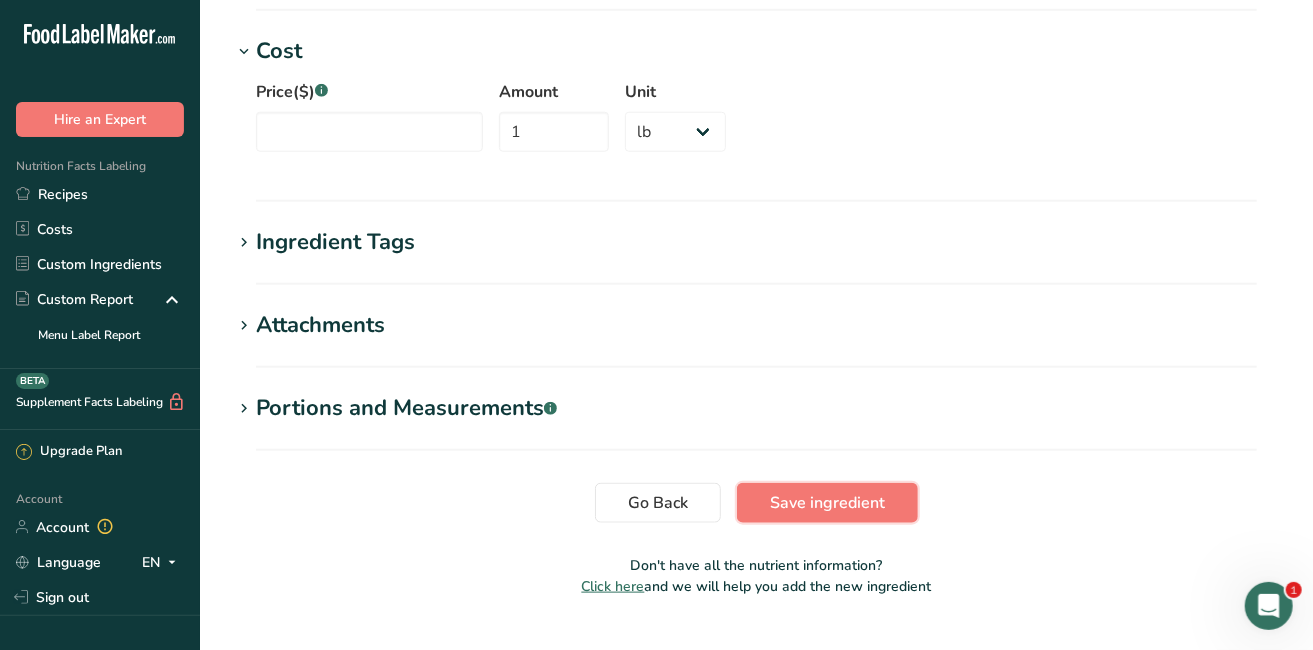 click on "Save ingredient" at bounding box center [827, 503] 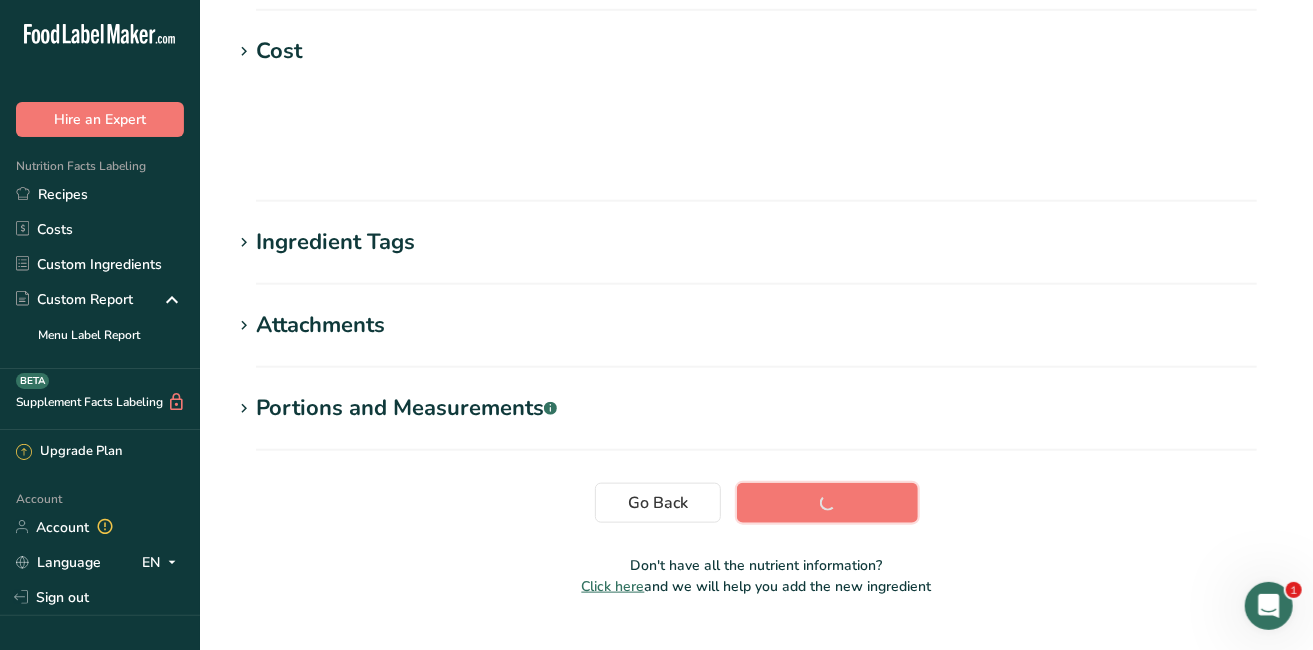 scroll, scrollTop: 407, scrollLeft: 0, axis: vertical 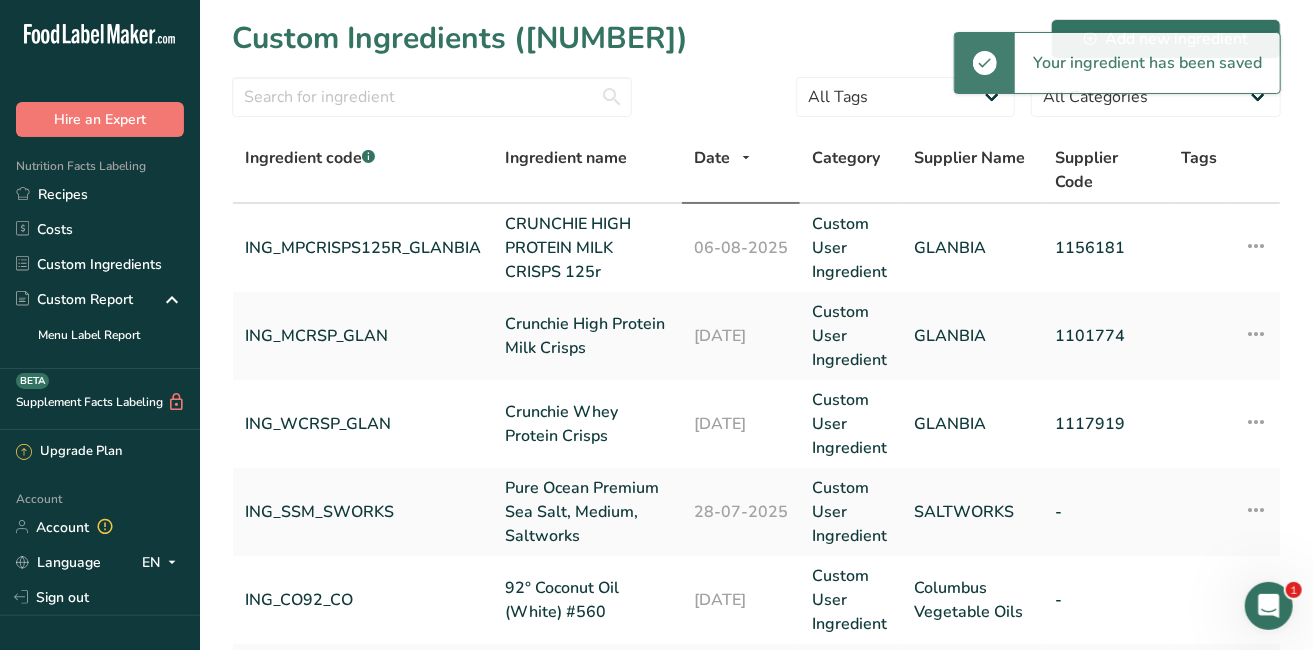 click on "Custom Ingredients" at bounding box center [100, 264] 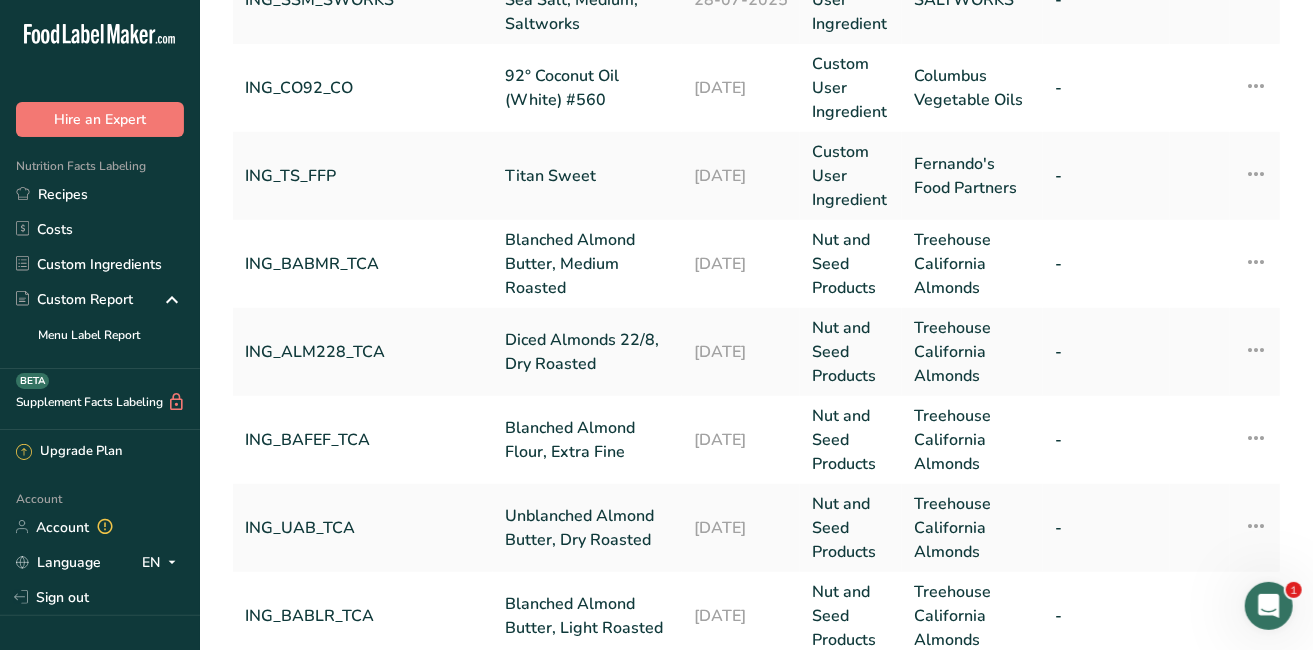 scroll, scrollTop: 534, scrollLeft: 0, axis: vertical 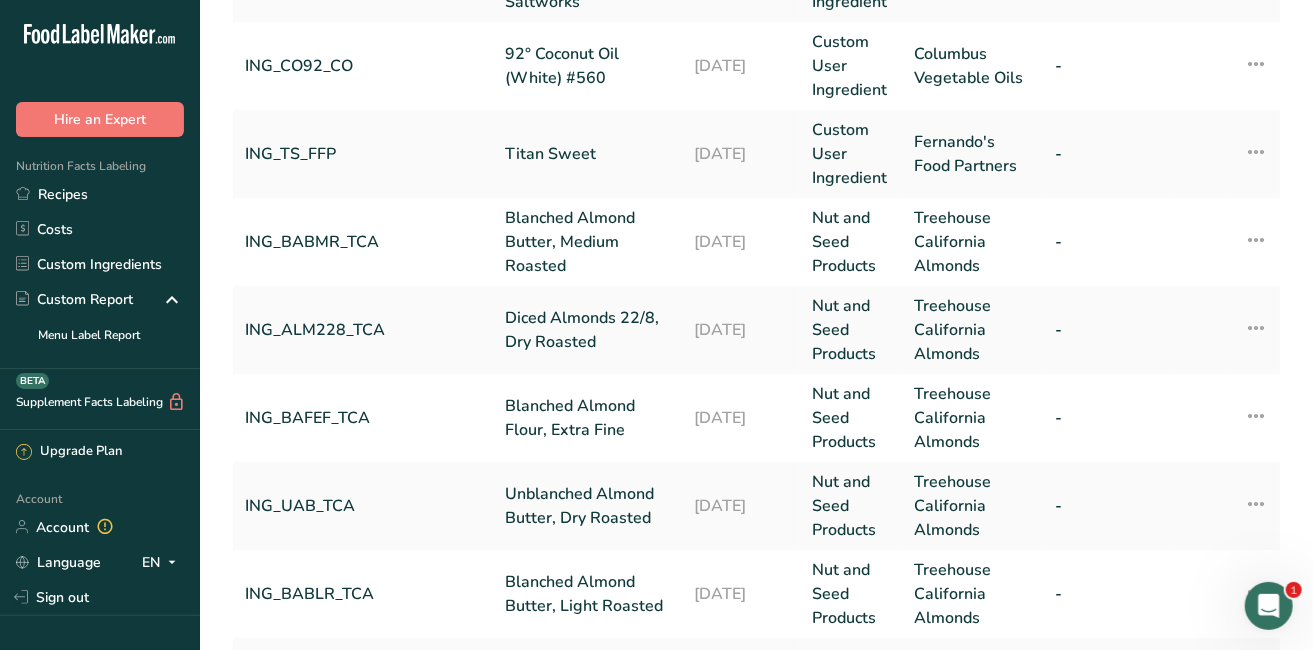 click on "ING_BAFEF_TCA" at bounding box center [363, 418] 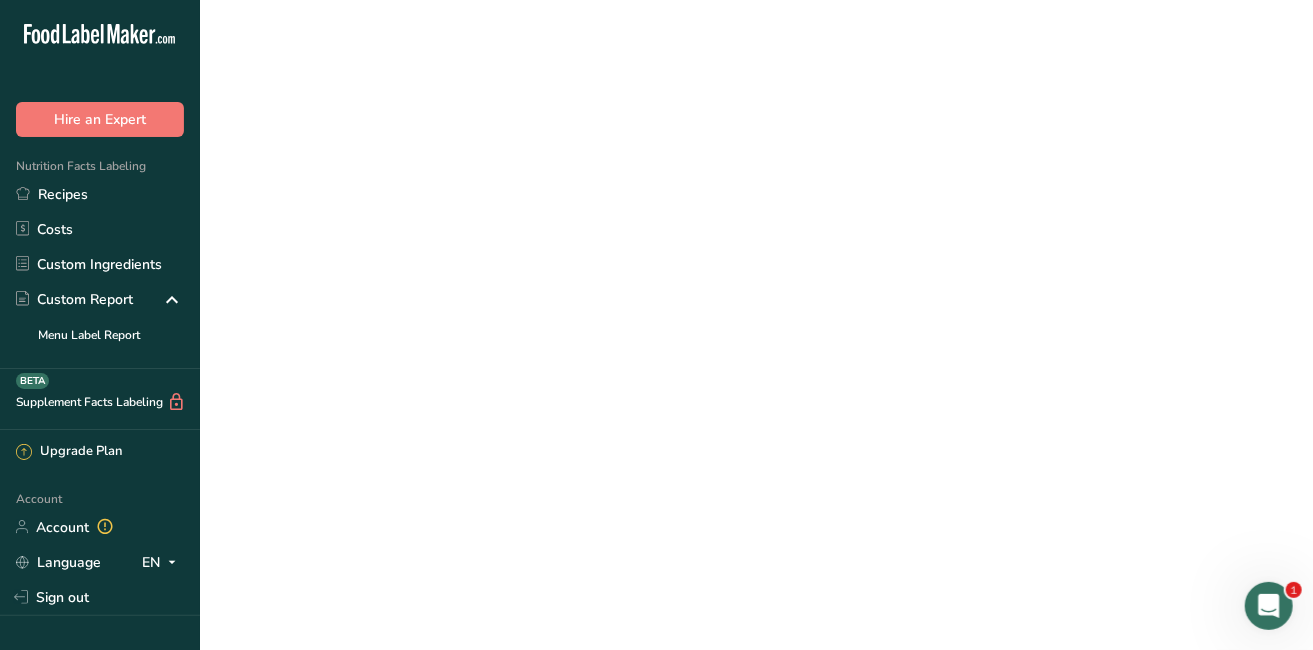 scroll, scrollTop: 0, scrollLeft: 0, axis: both 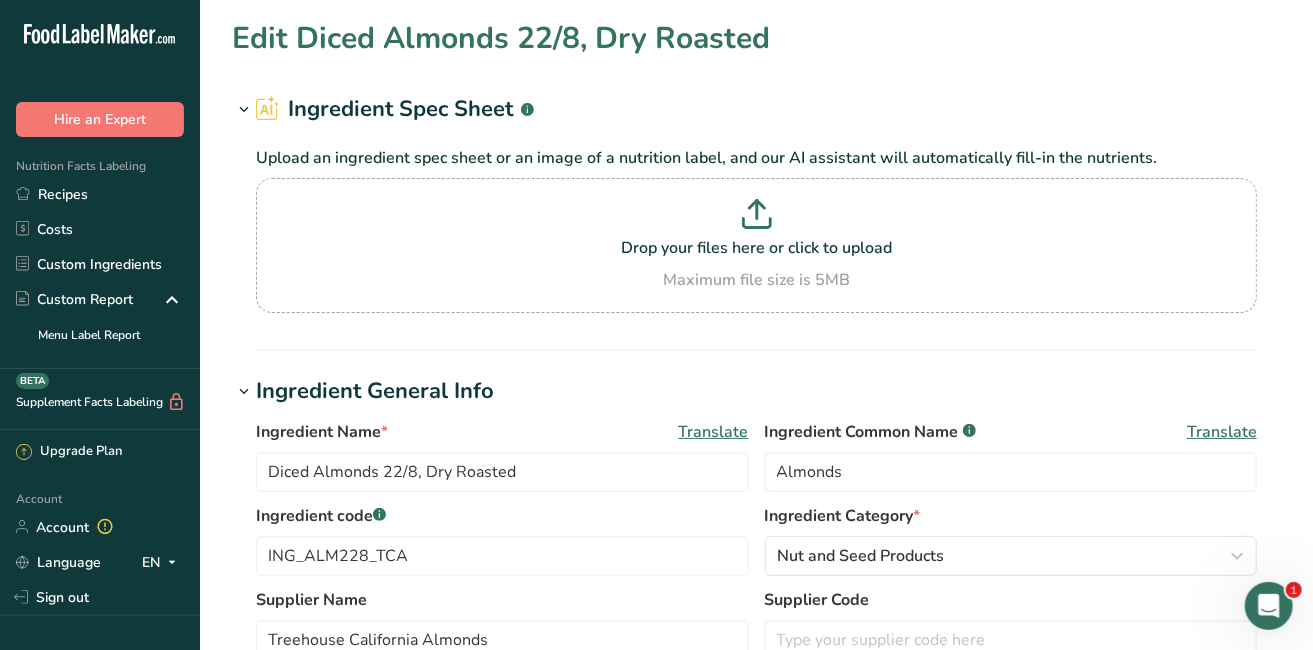 type on "Blanched Almond Flour, Extra Fine" 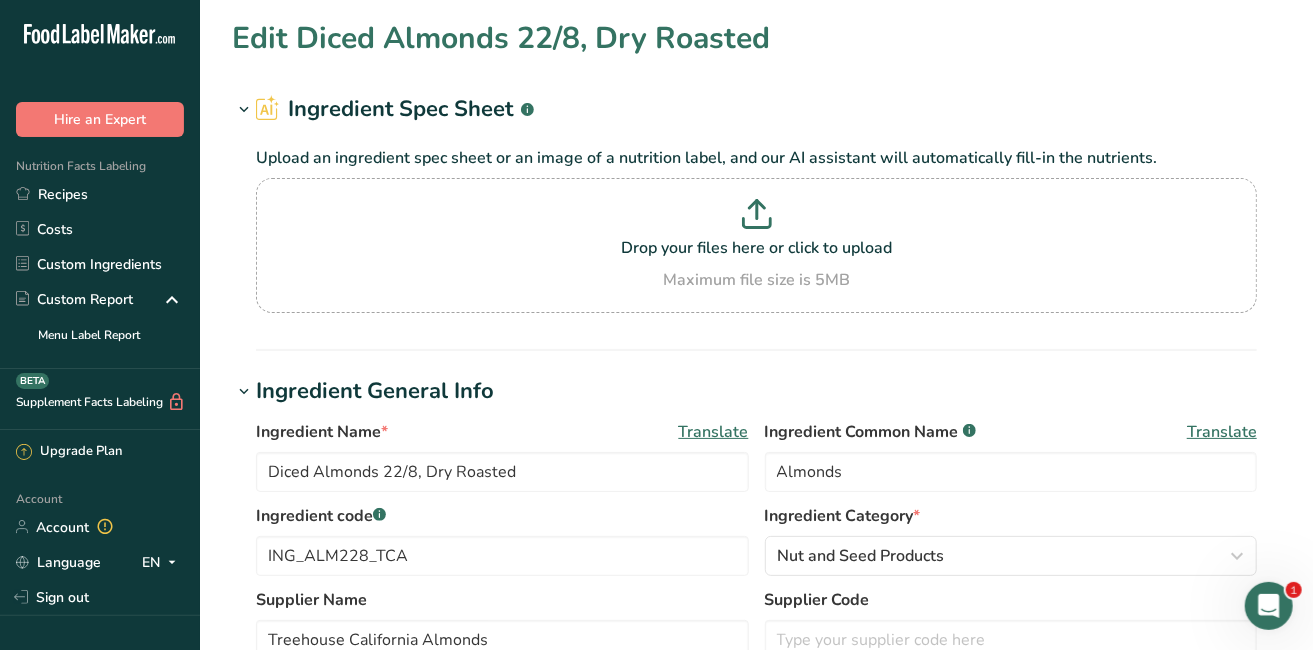 type on "Almond Flour" 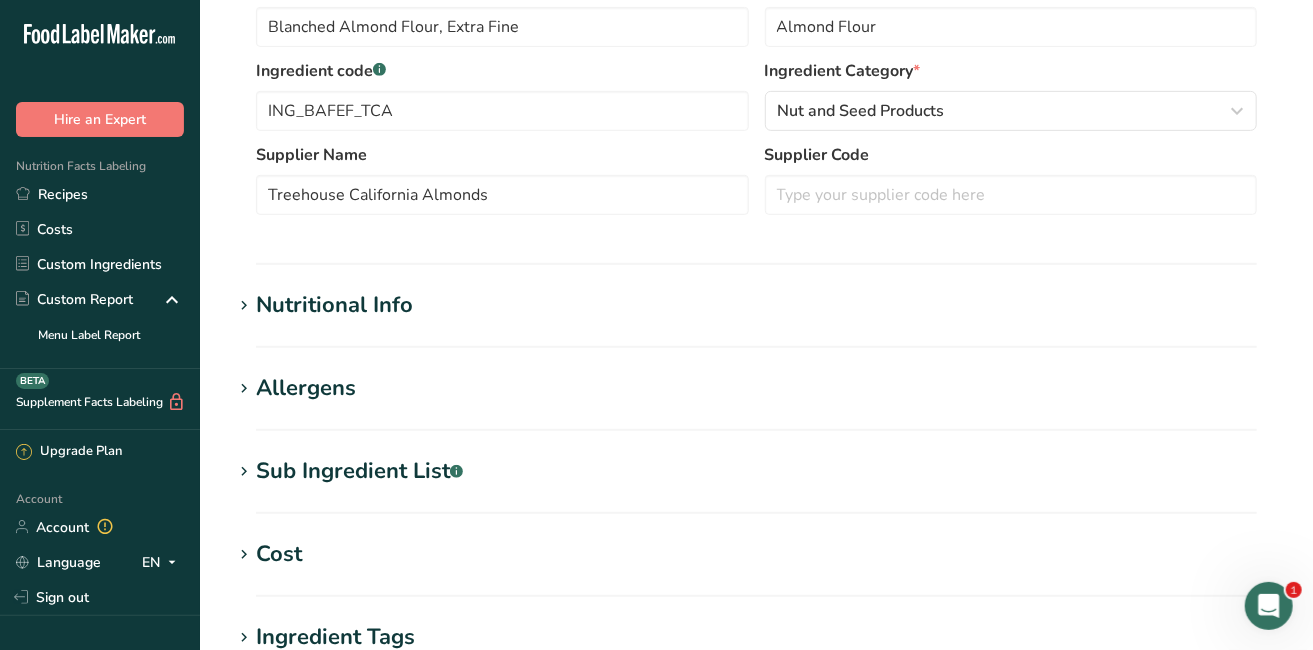 scroll, scrollTop: 593, scrollLeft: 0, axis: vertical 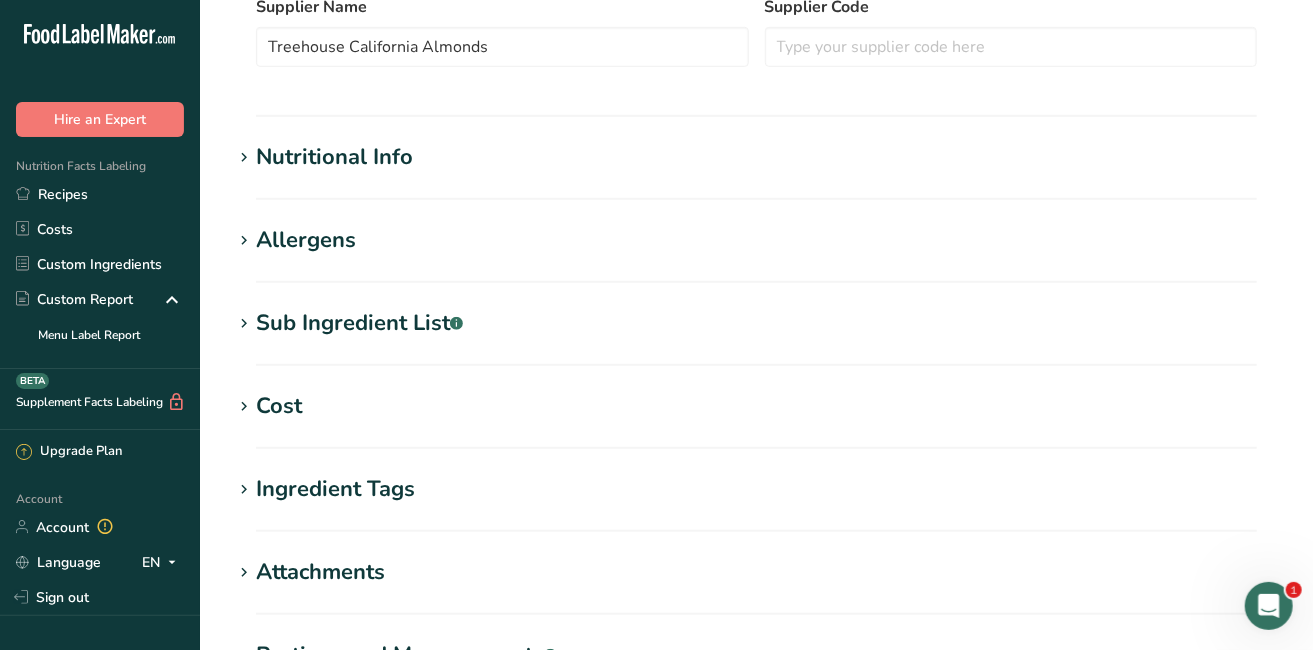 click on "Cost" at bounding box center [279, 406] 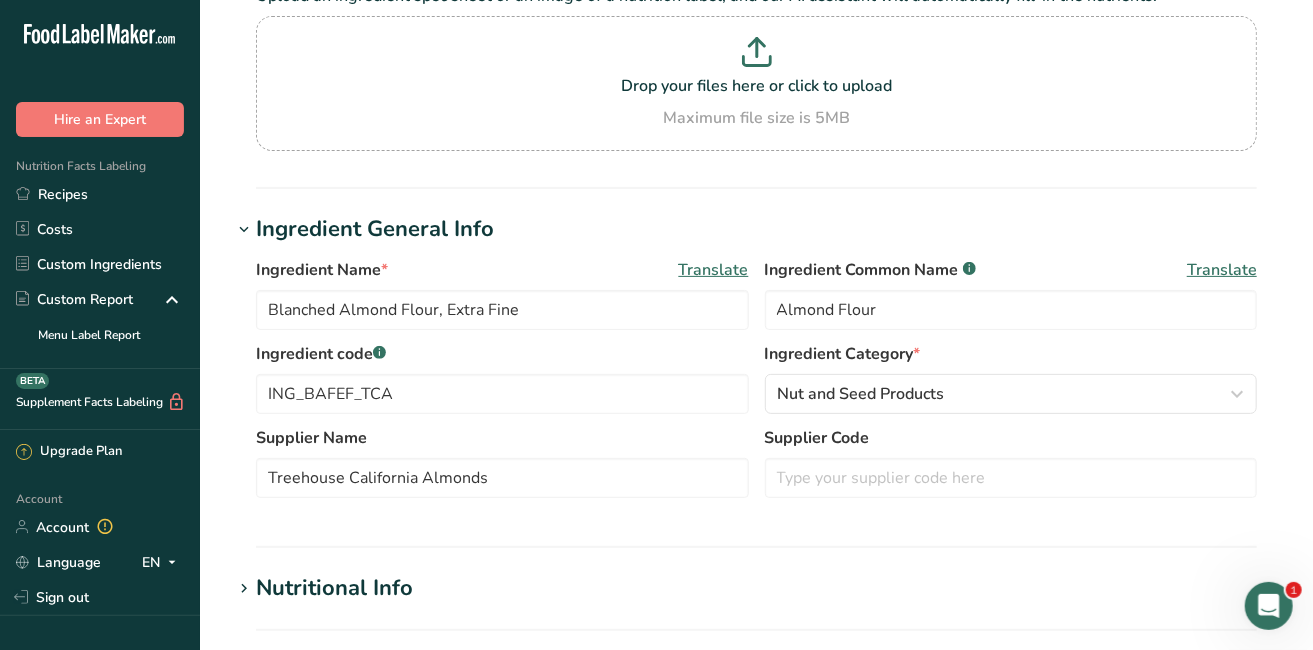 scroll, scrollTop: 0, scrollLeft: 0, axis: both 